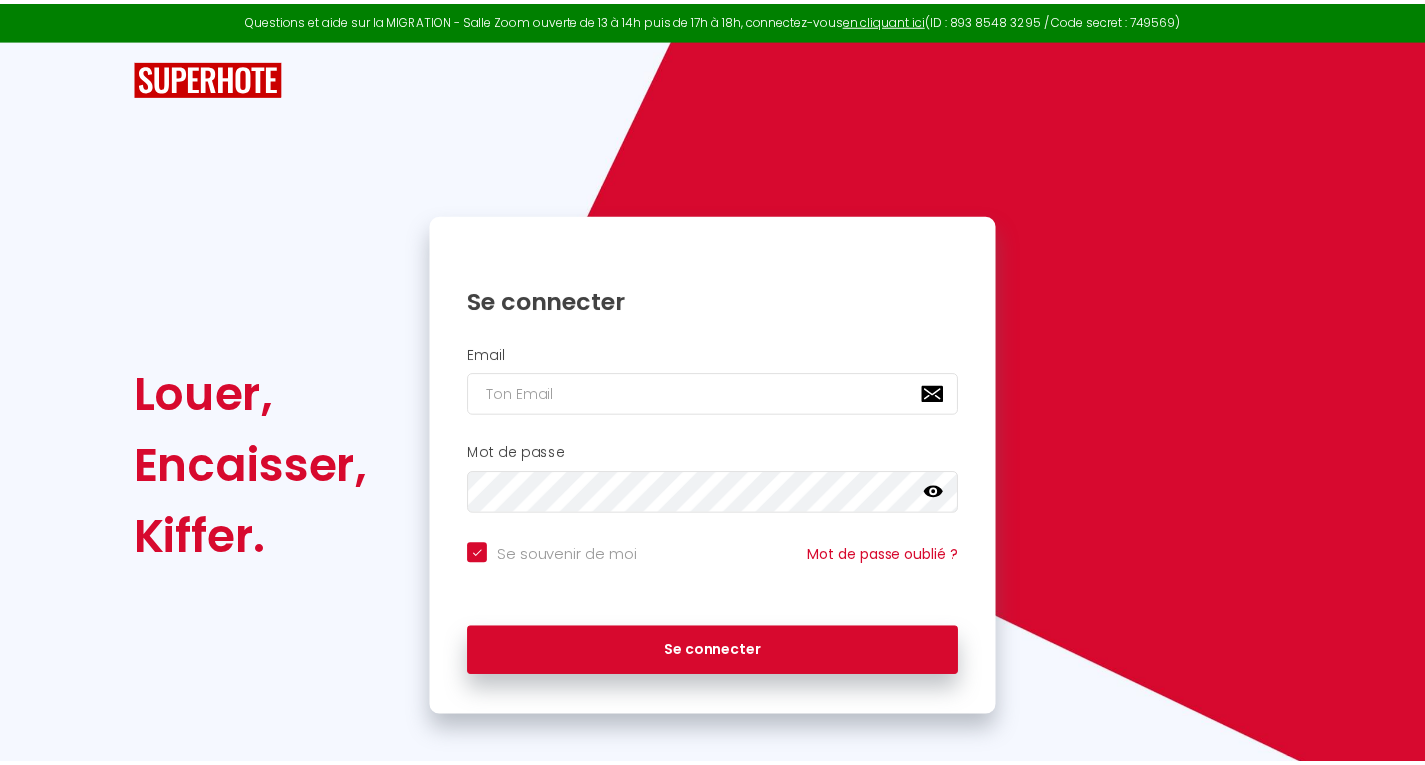 scroll, scrollTop: 0, scrollLeft: 0, axis: both 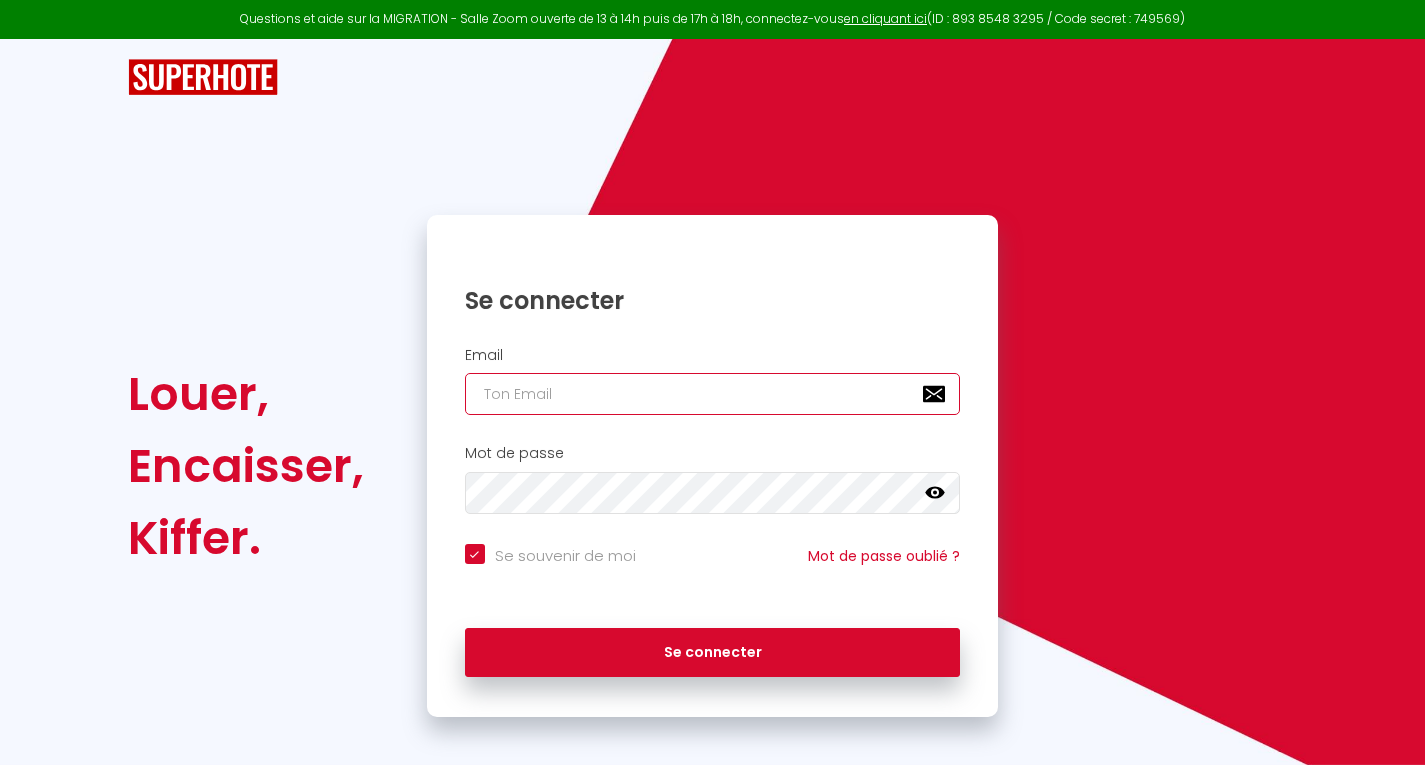 click at bounding box center (713, 394) 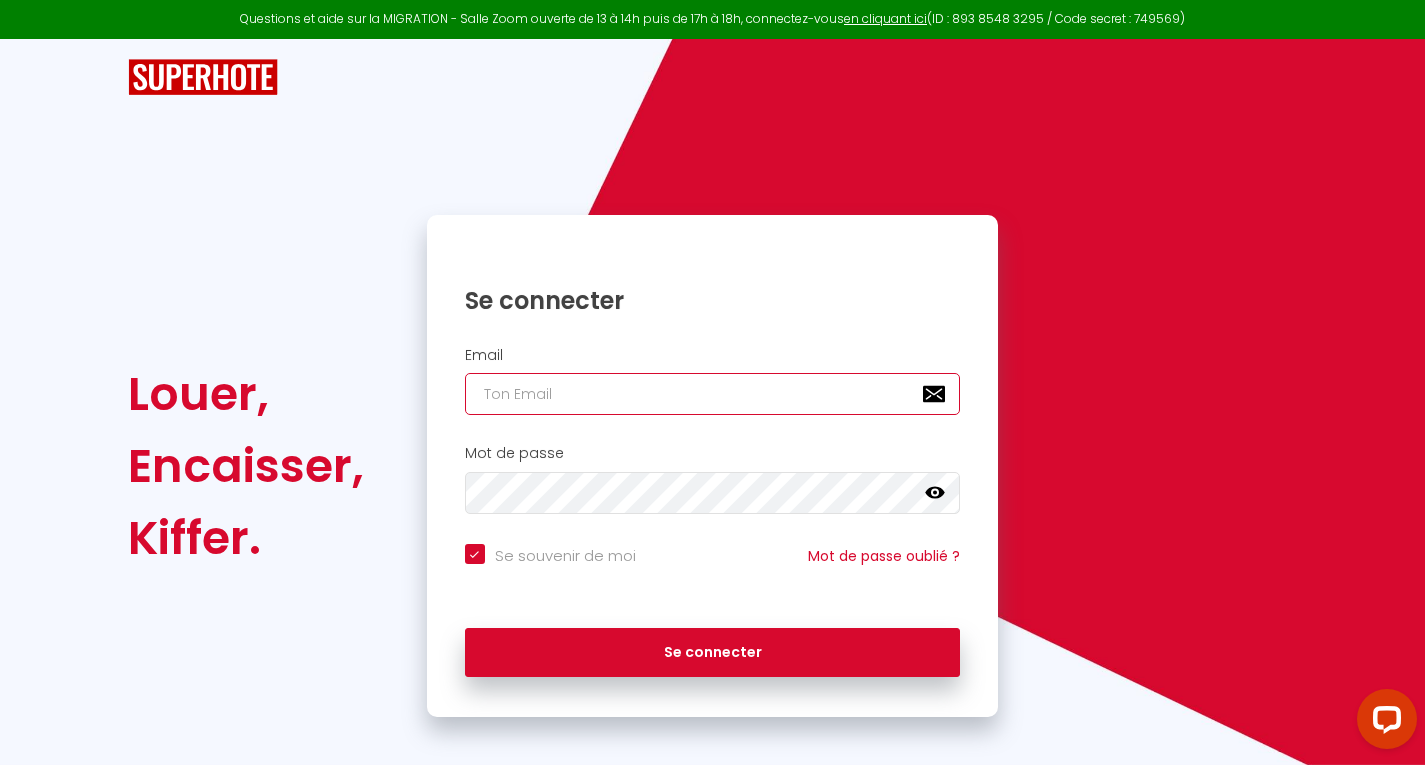 scroll, scrollTop: 0, scrollLeft: 0, axis: both 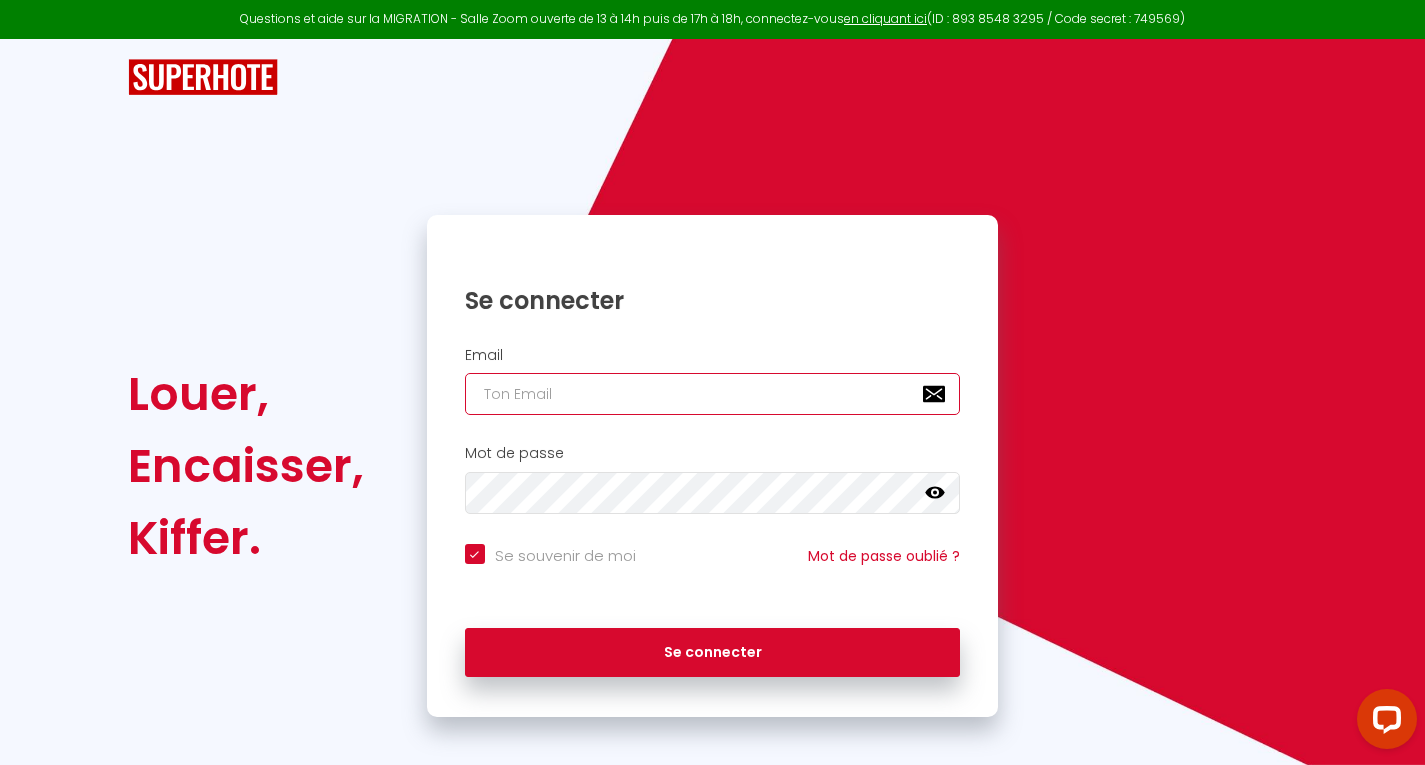 type on "[EMAIL]" 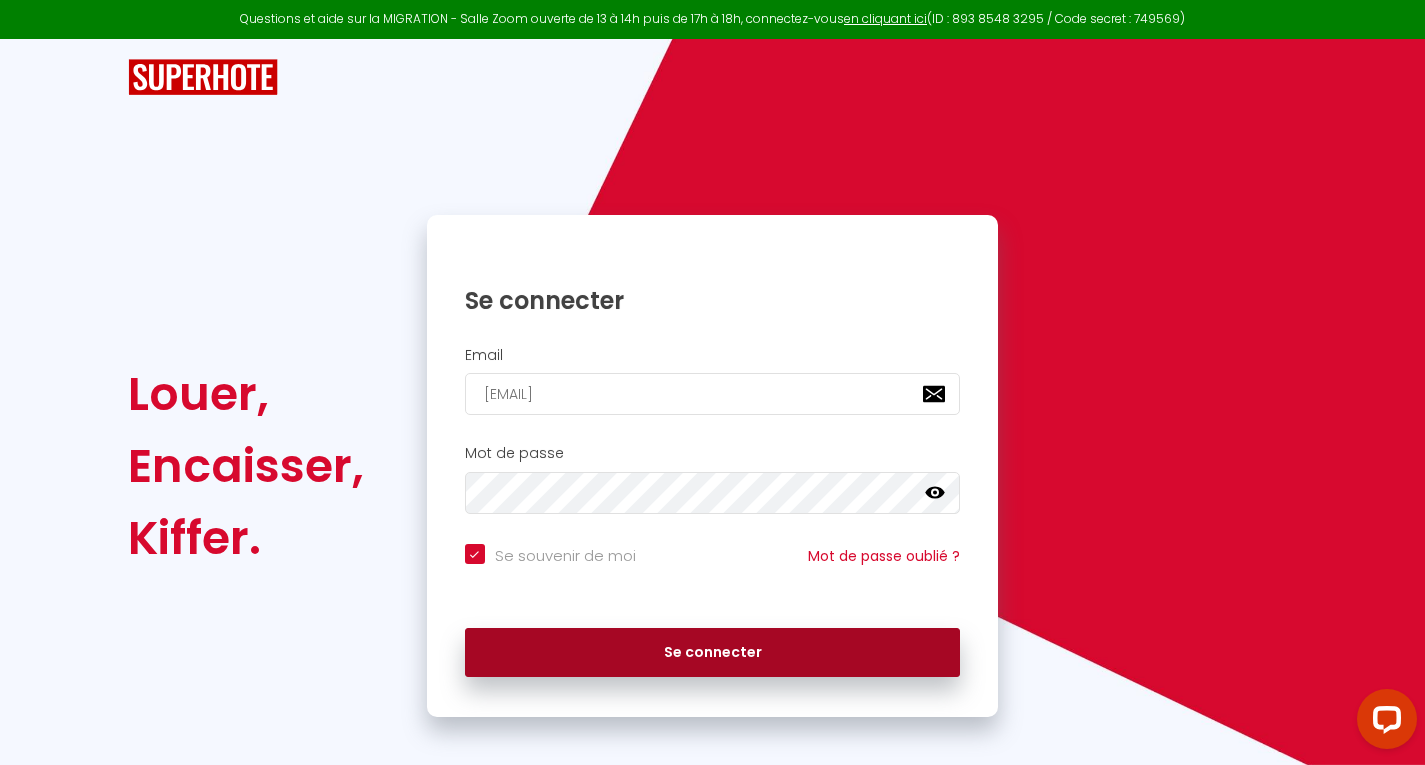 click on "Se connecter" at bounding box center [713, 653] 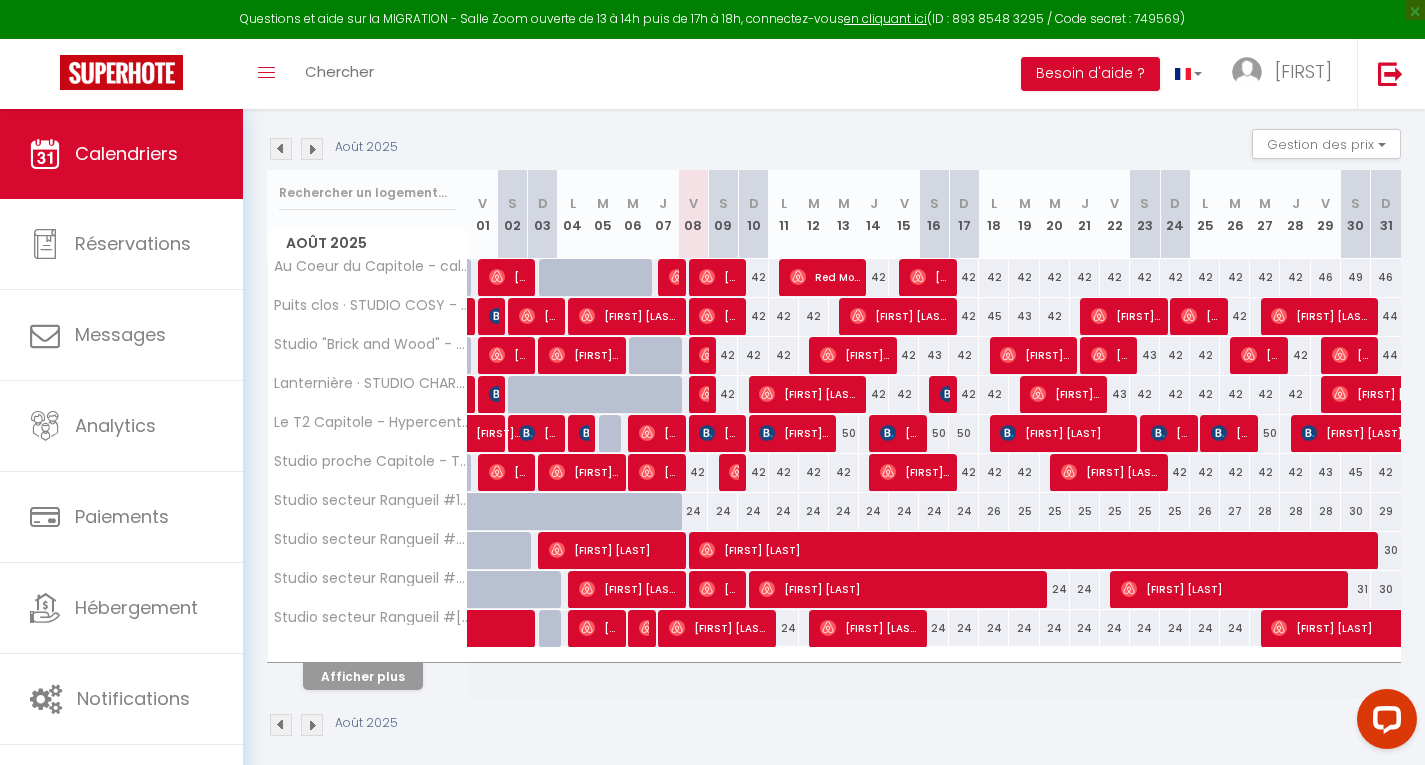 scroll, scrollTop: 297, scrollLeft: 0, axis: vertical 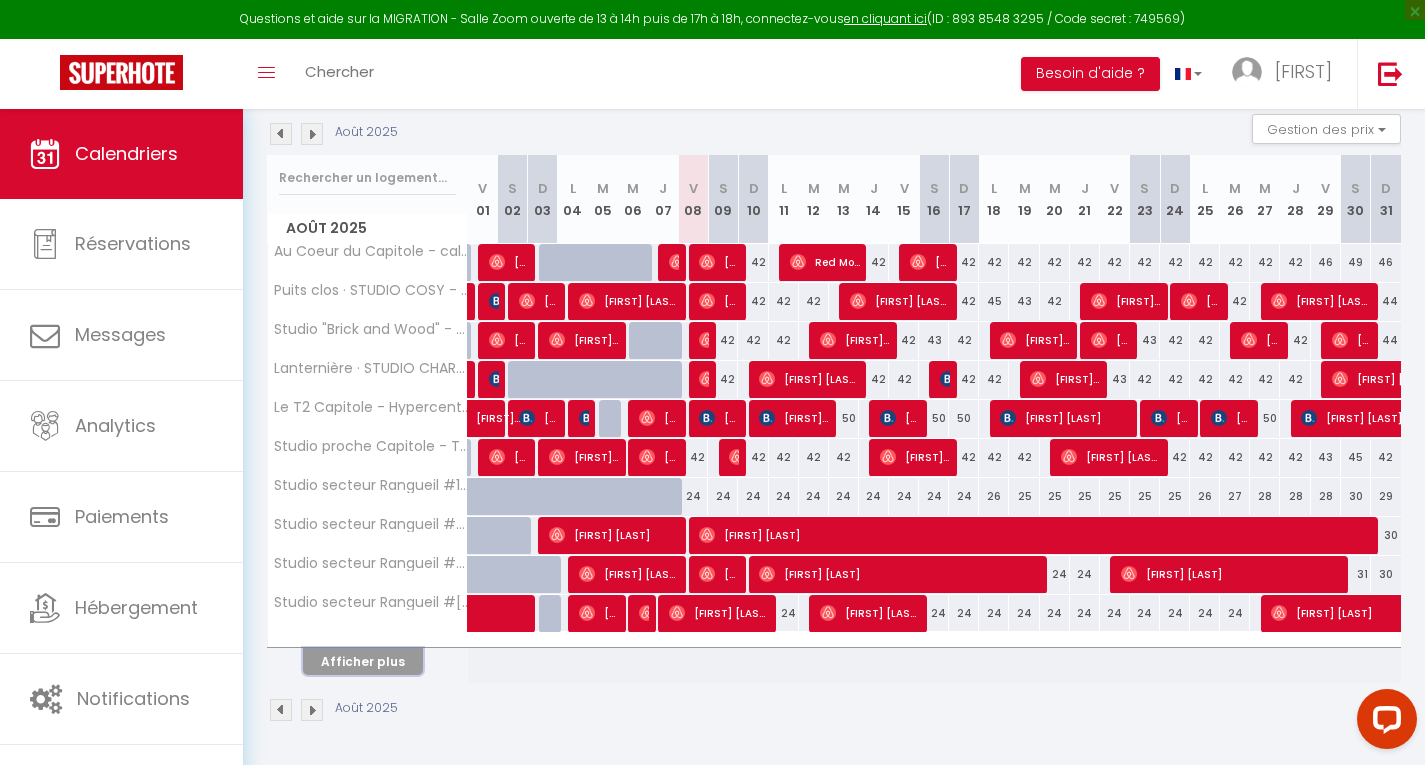 click on "Afficher plus" at bounding box center [363, 661] 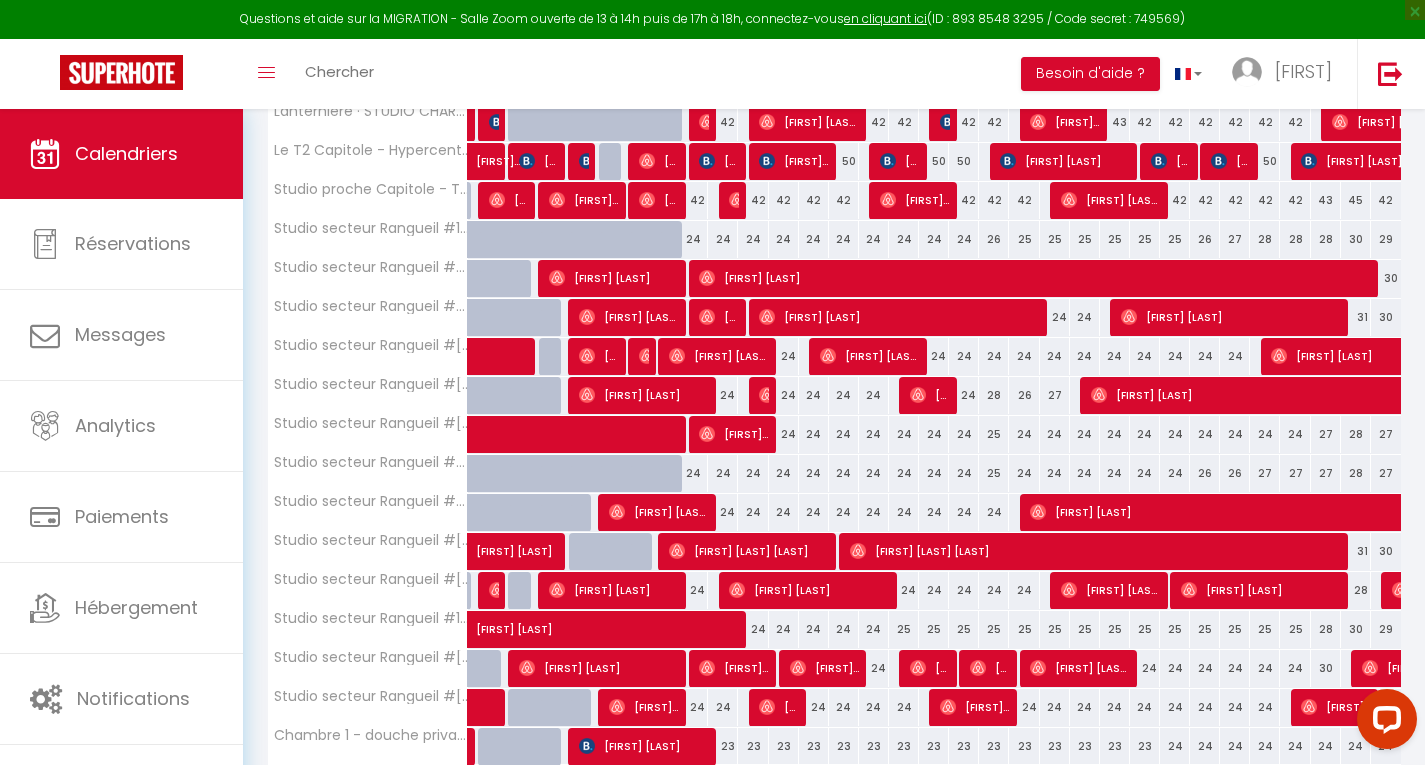 scroll, scrollTop: 687, scrollLeft: 0, axis: vertical 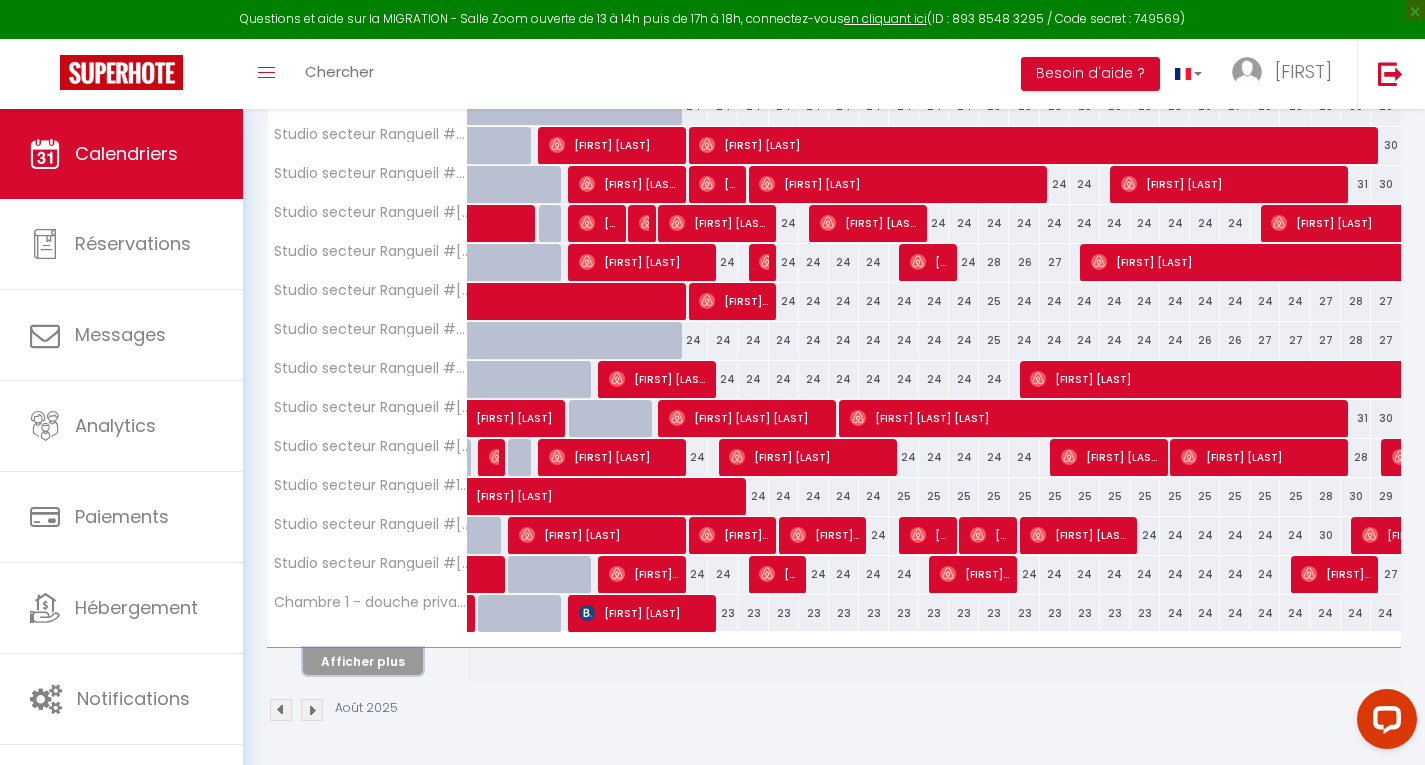 click on "Afficher plus" at bounding box center (363, 661) 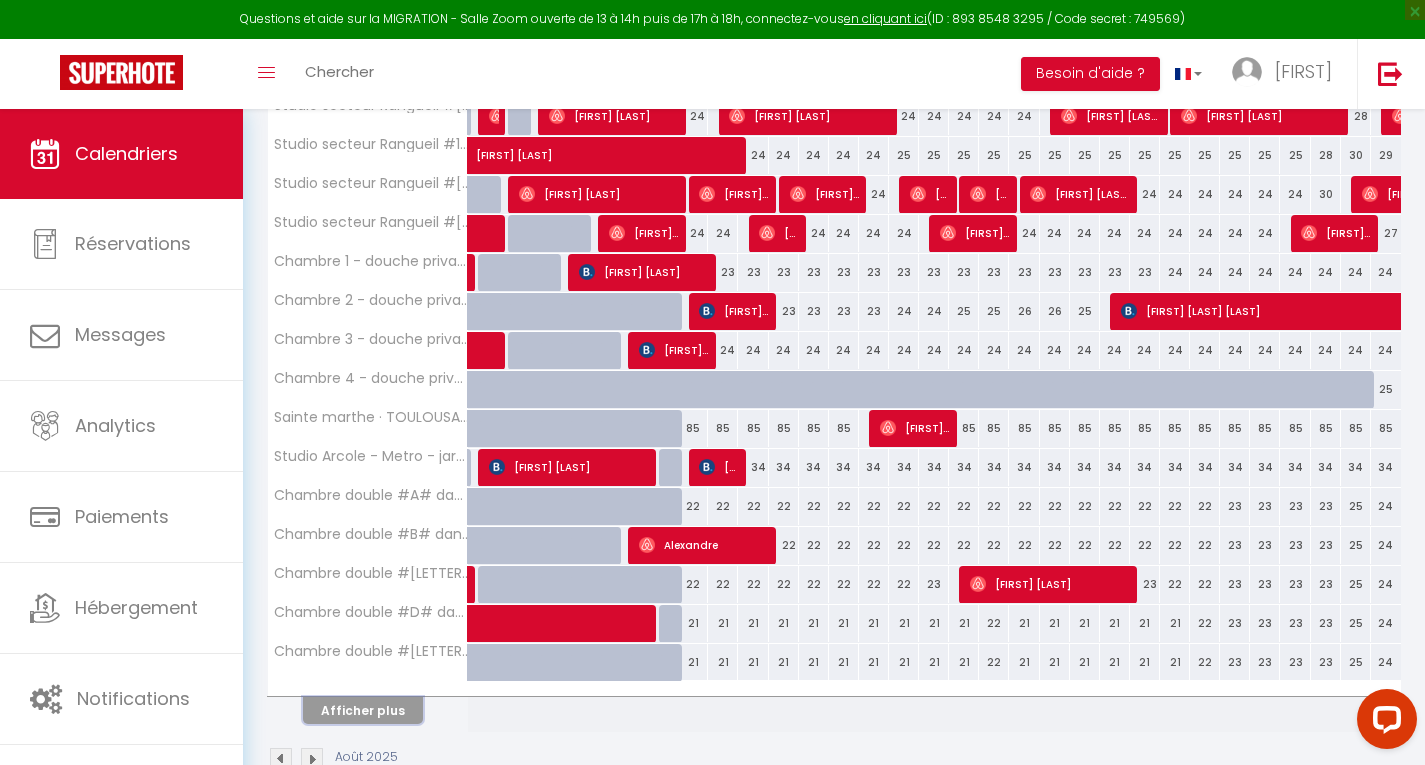 scroll, scrollTop: 1031, scrollLeft: 0, axis: vertical 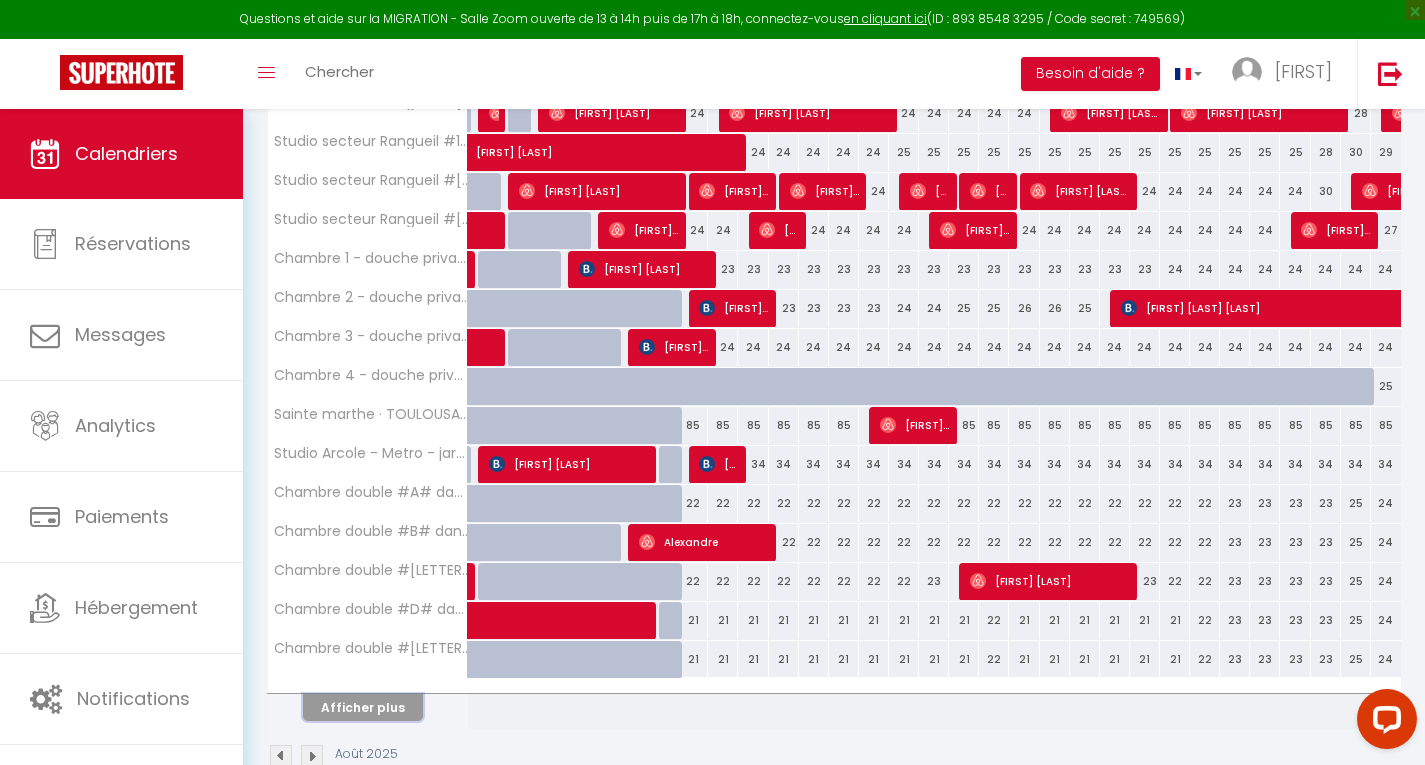 click on "Afficher plus" at bounding box center (363, 707) 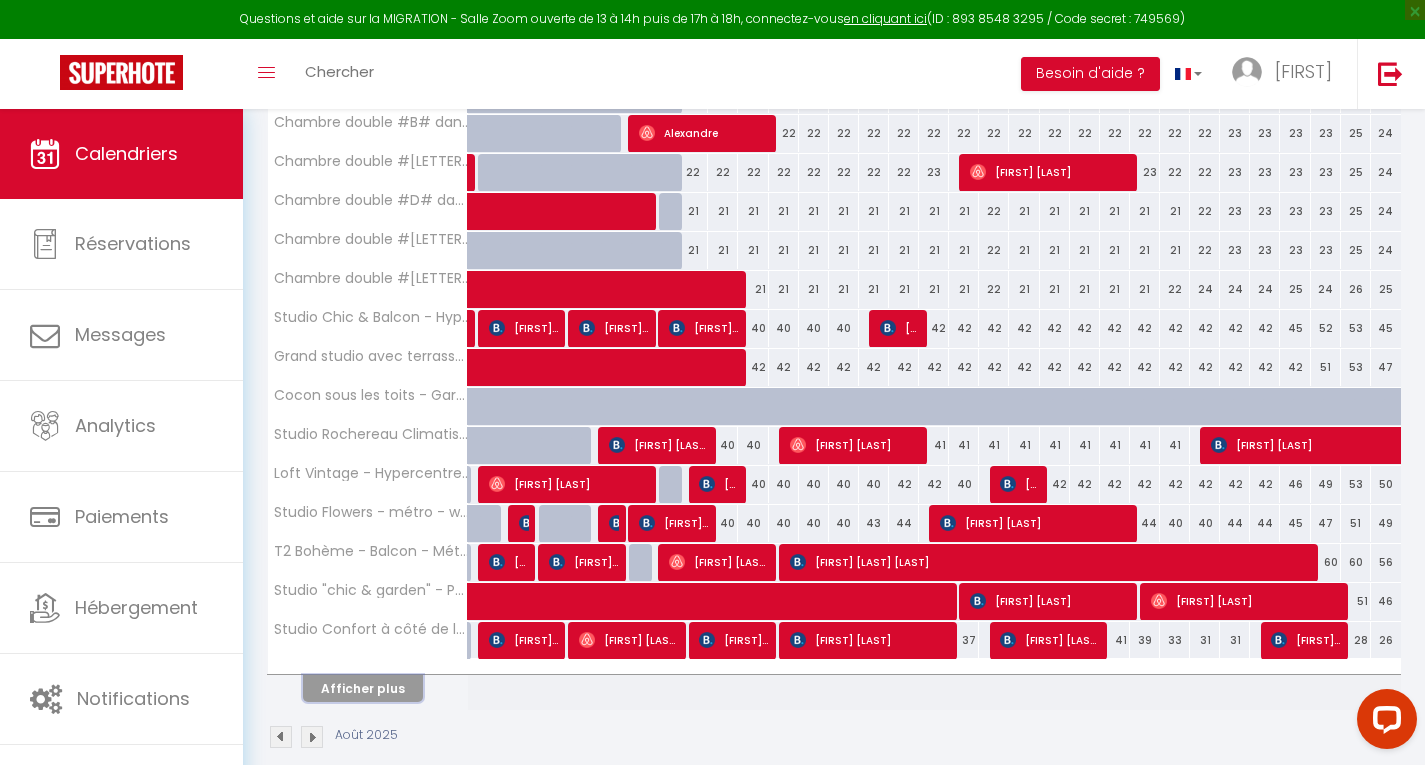 scroll, scrollTop: 1467, scrollLeft: 0, axis: vertical 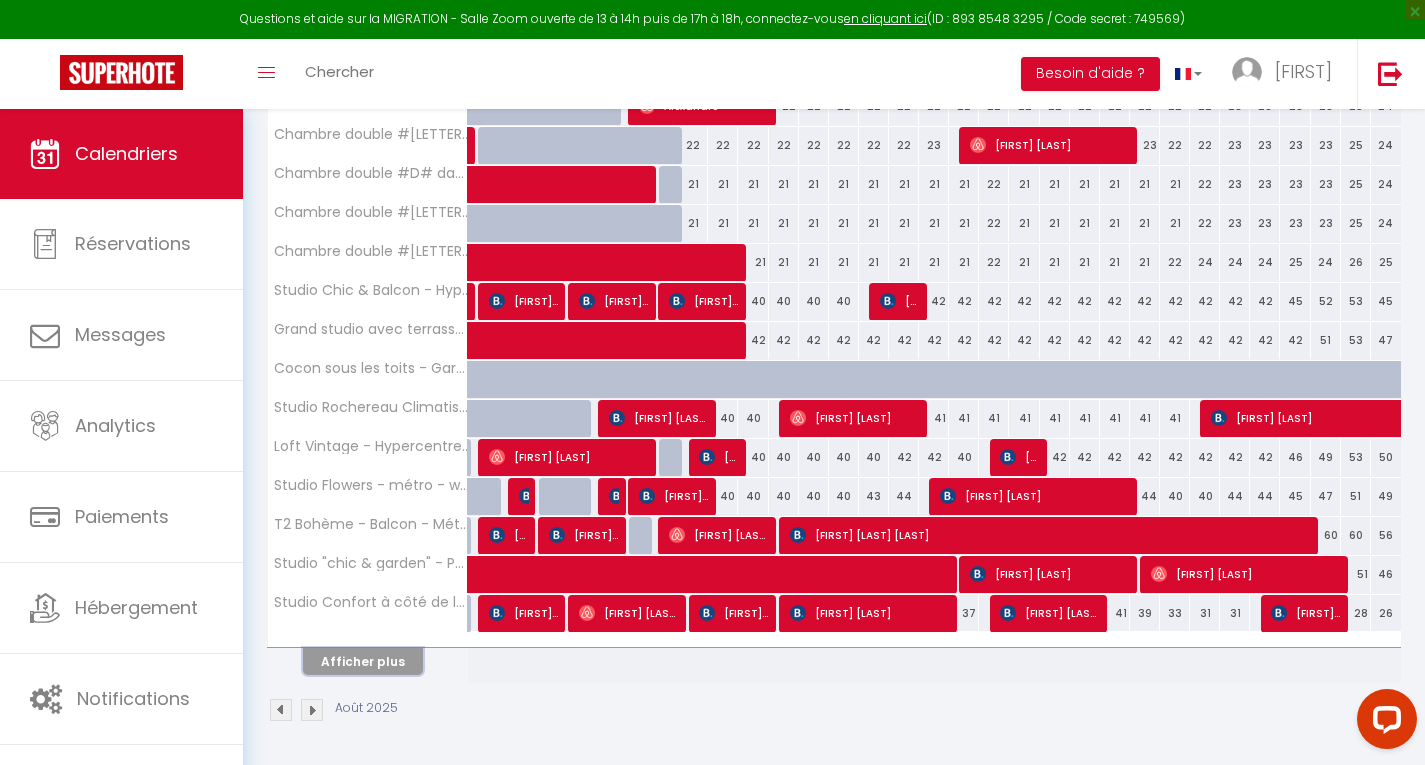 click on "Afficher plus" at bounding box center [363, 661] 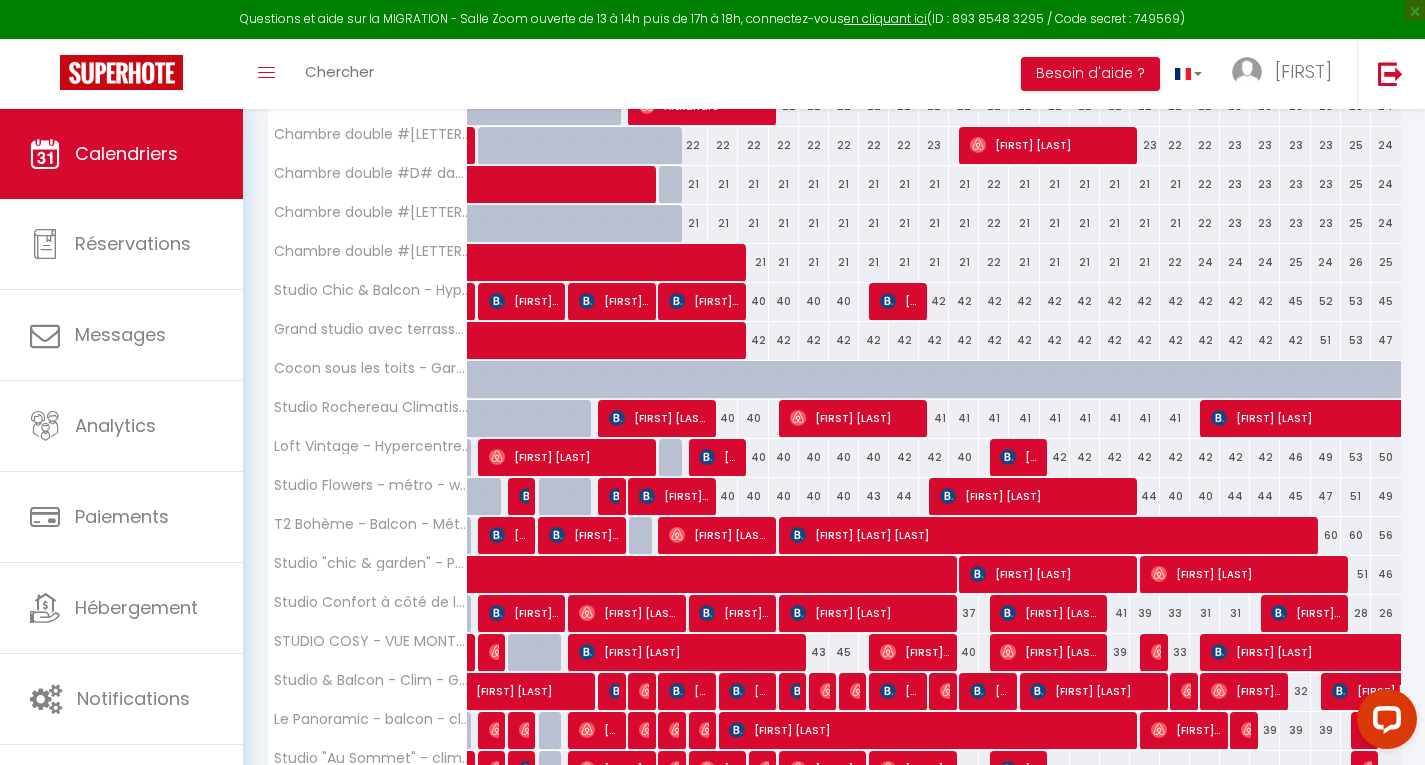 scroll, scrollTop: 1857, scrollLeft: 0, axis: vertical 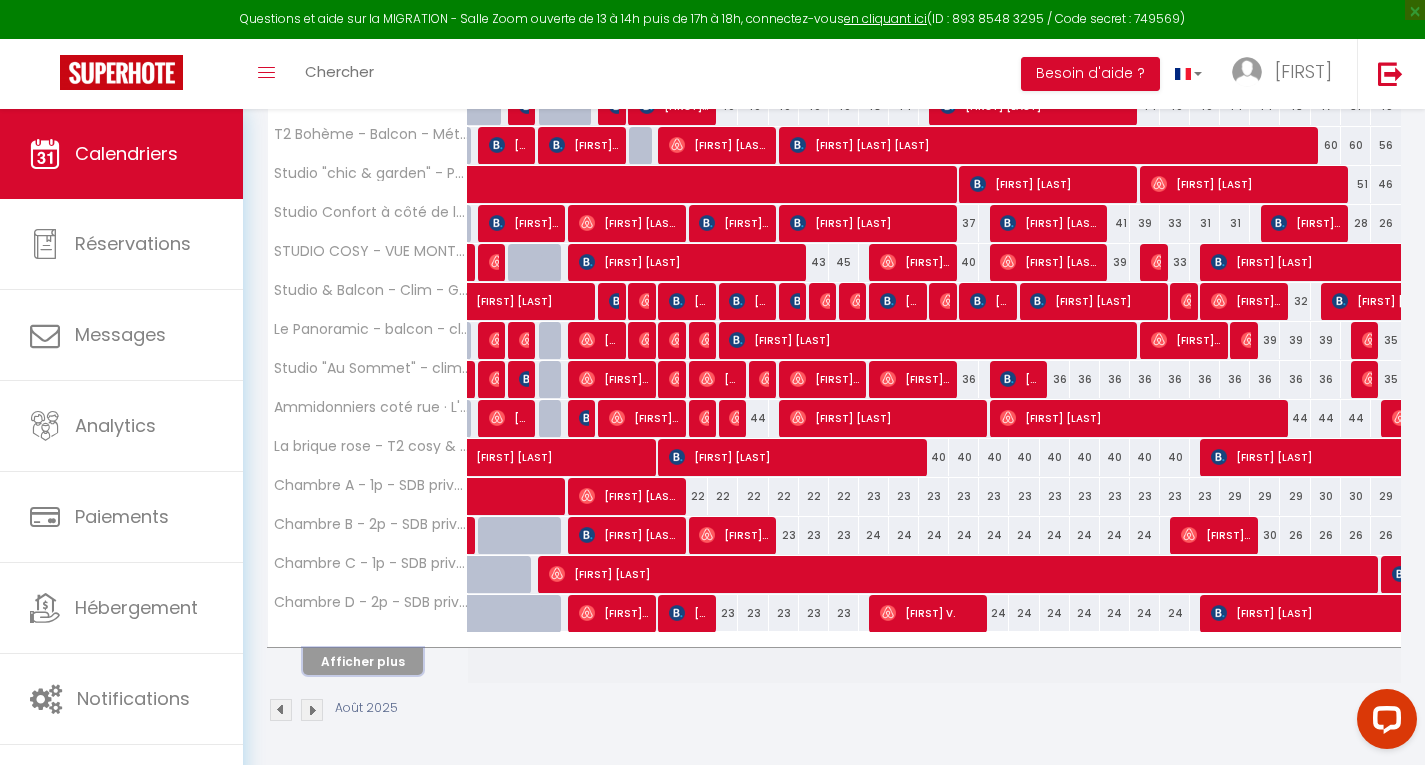 click on "Afficher plus" at bounding box center (363, 661) 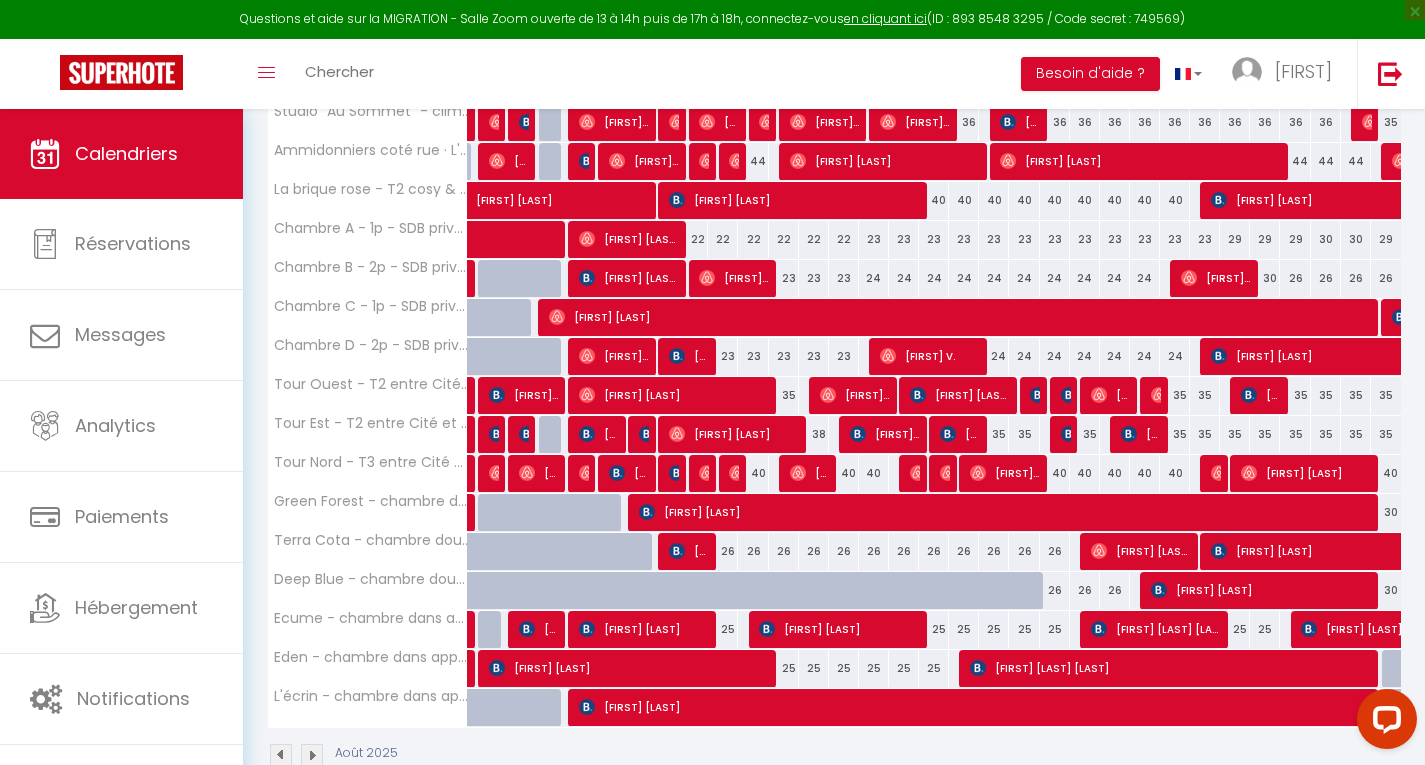 scroll, scrollTop: 2115, scrollLeft: 0, axis: vertical 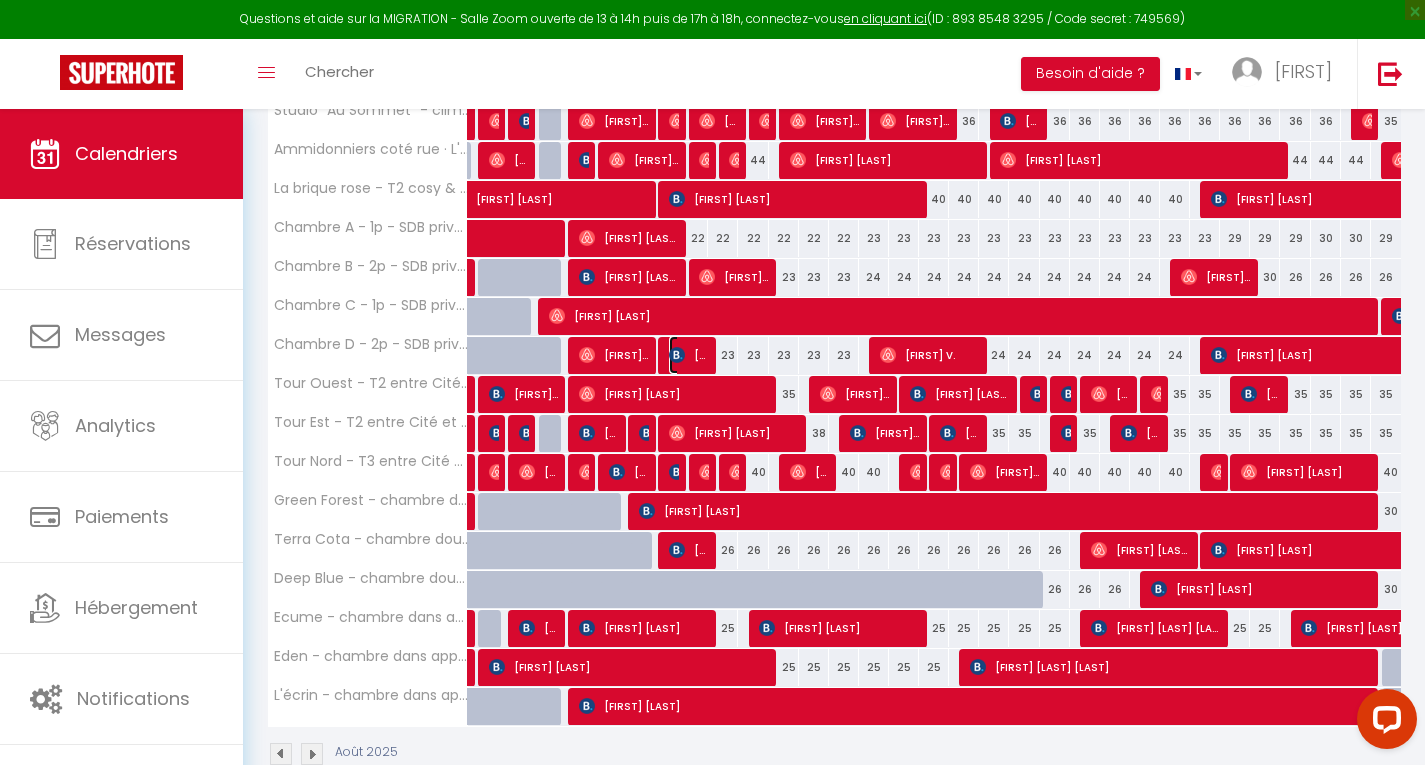click on "[FIRST] [LAST] [LAST]" at bounding box center [689, 355] 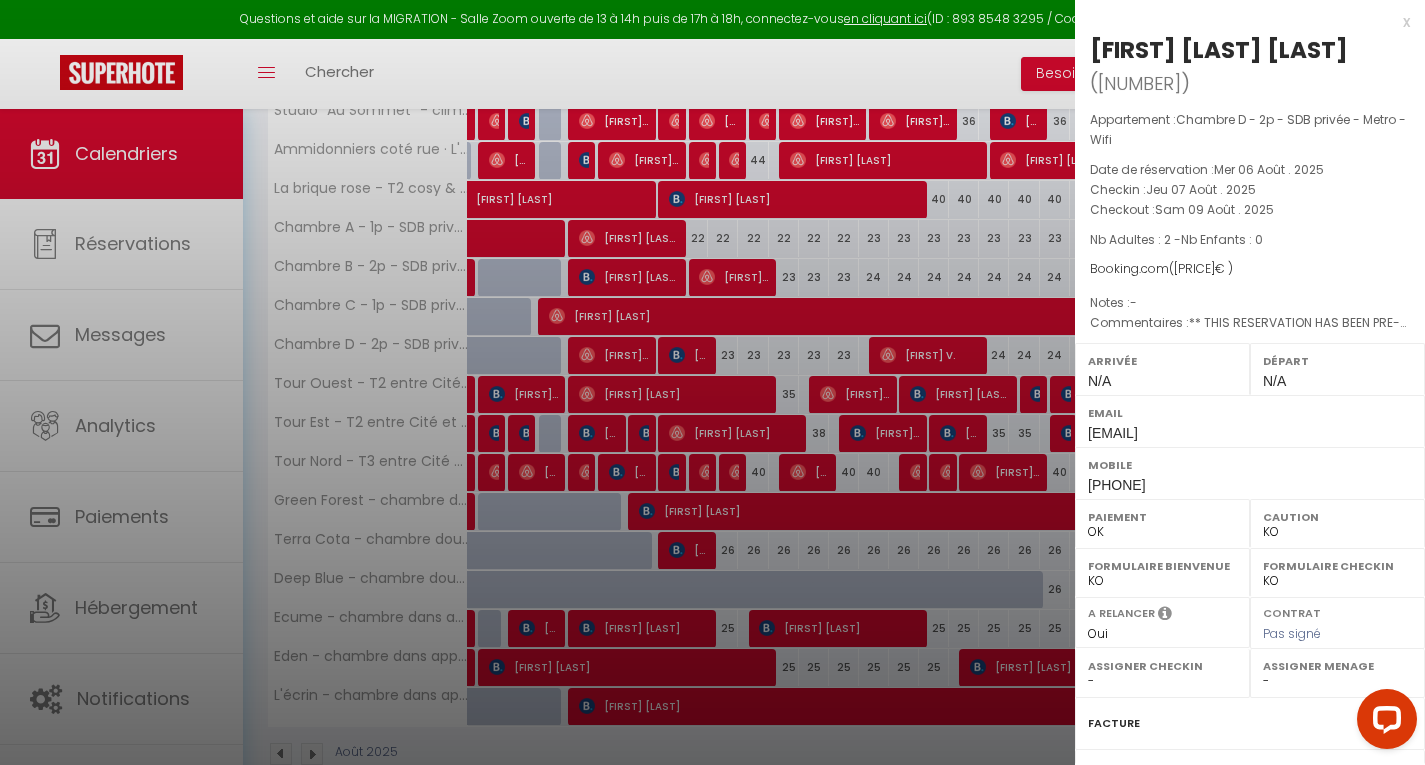 click at bounding box center (712, 382) 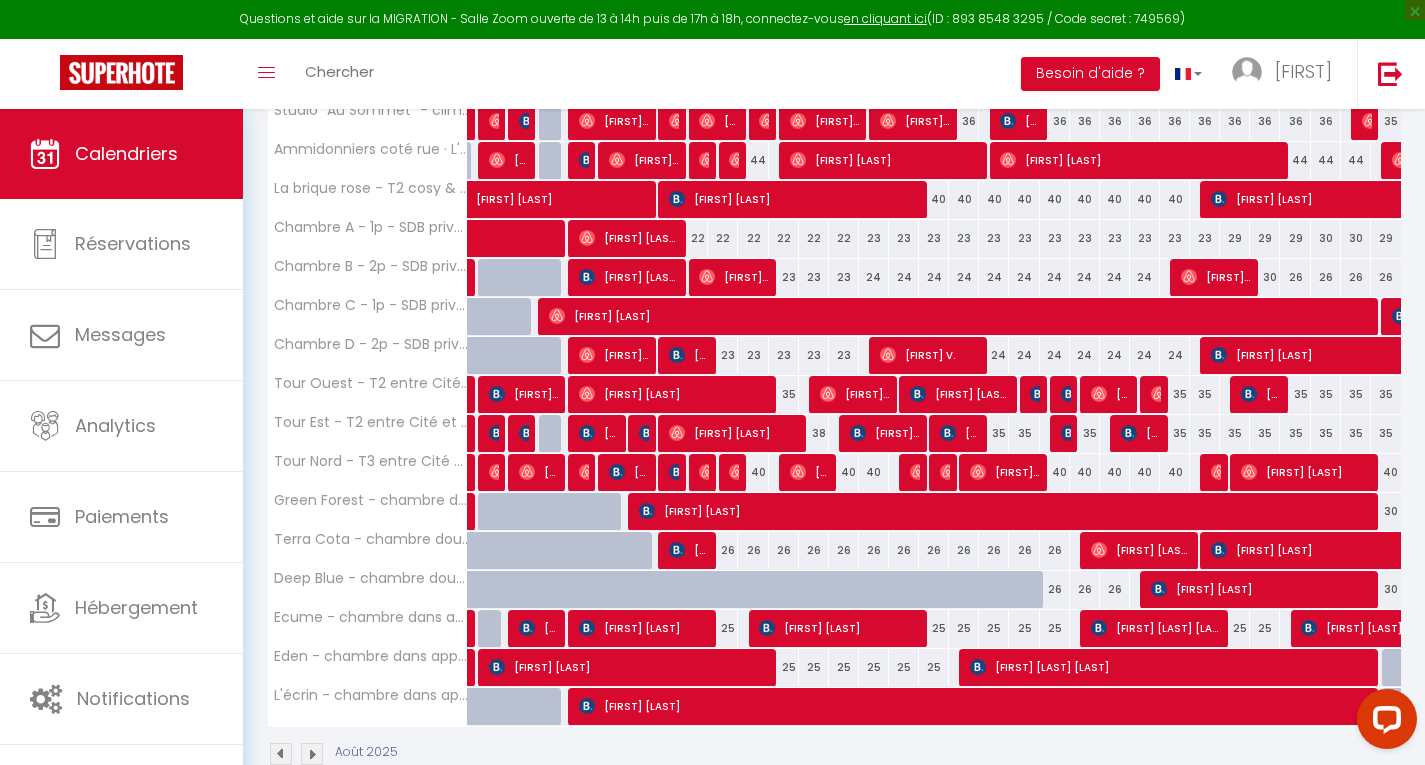 click on "23" at bounding box center [723, 355] 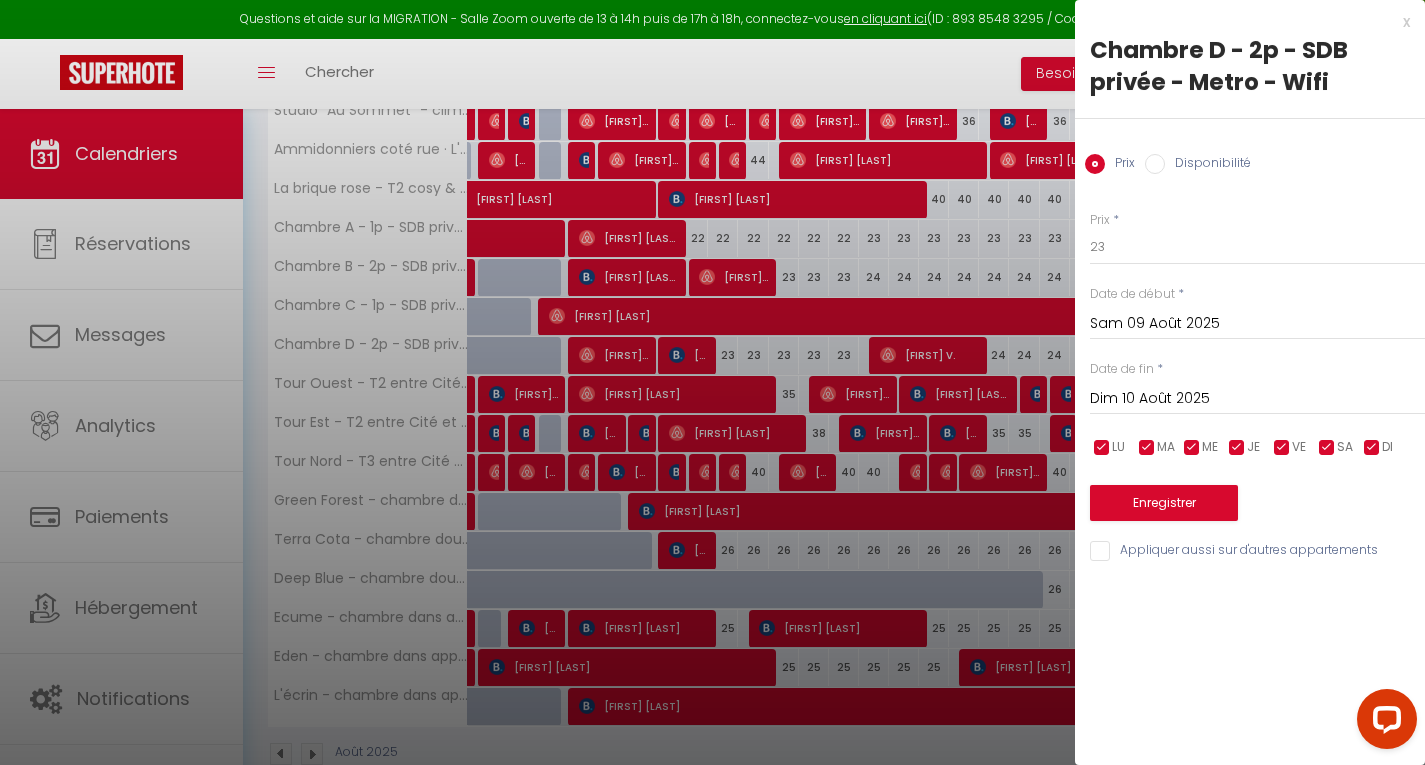 click on "Disponibilité" at bounding box center (1155, 164) 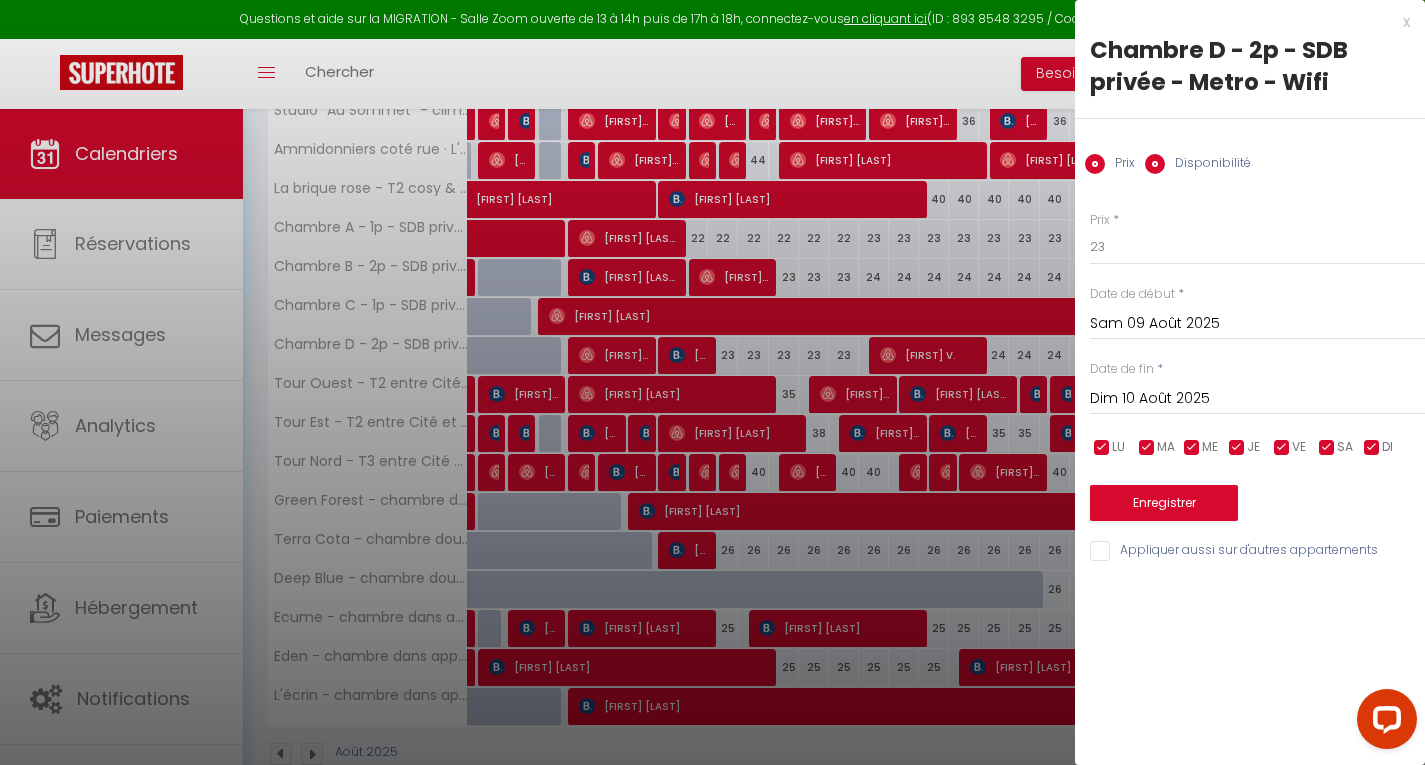 radio on "false" 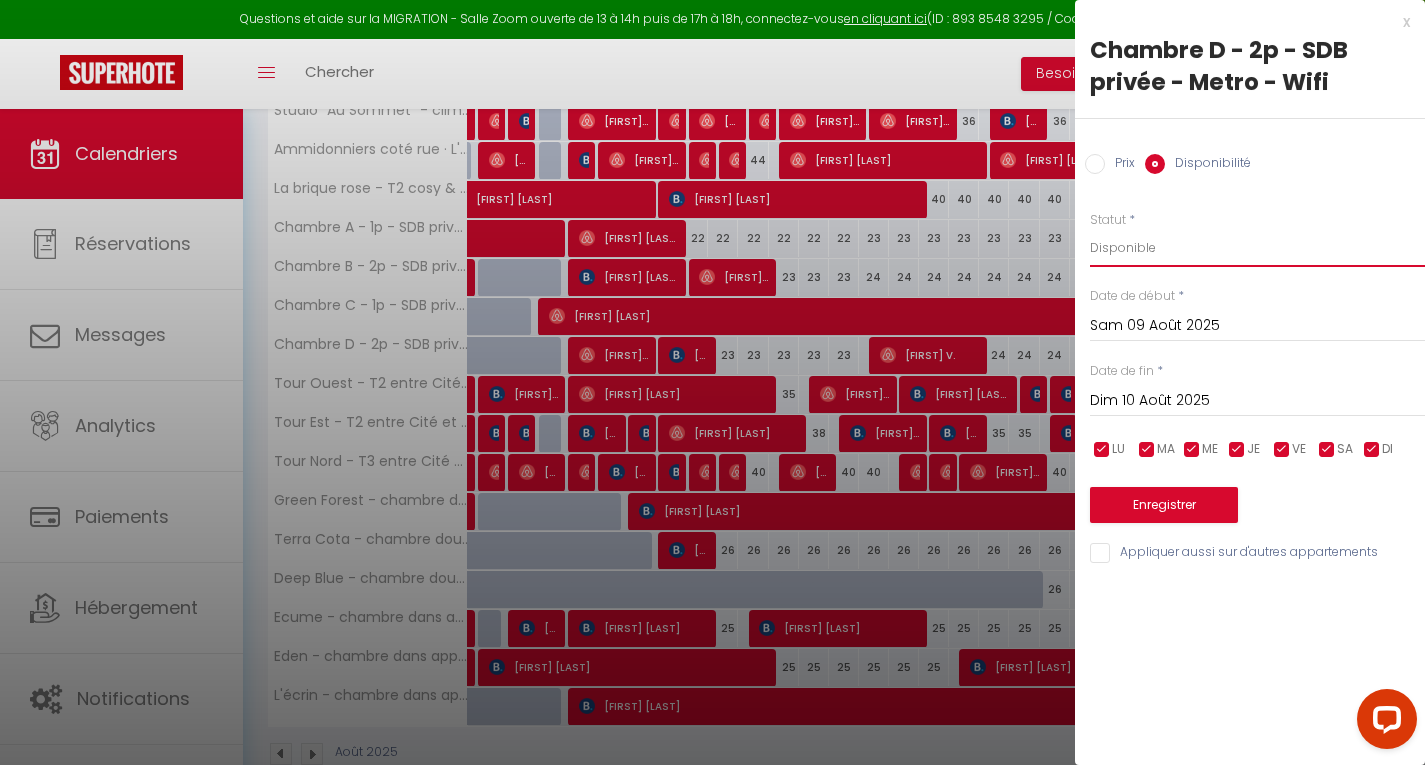 click on "Disponible
Indisponible" at bounding box center [1257, 248] 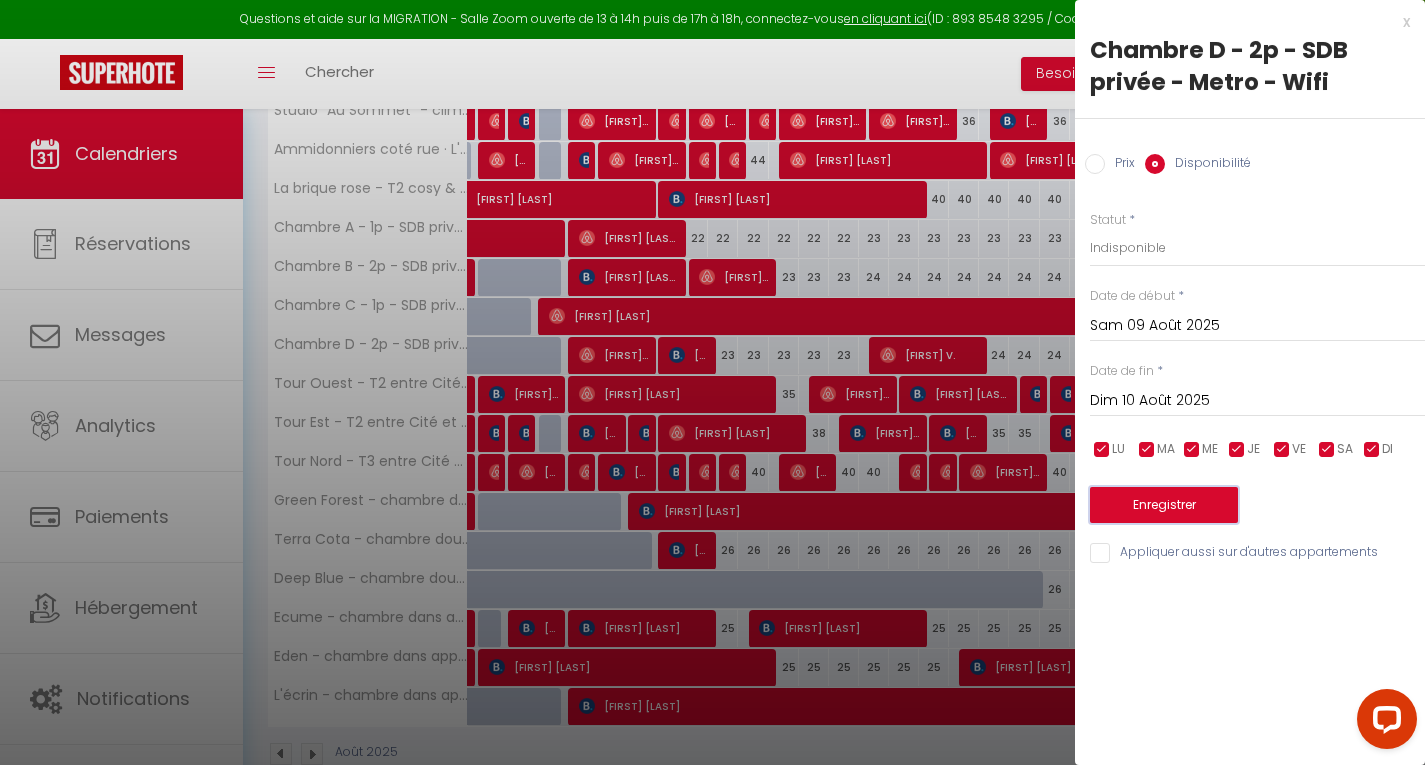 click on "Enregistrer" at bounding box center (1164, 505) 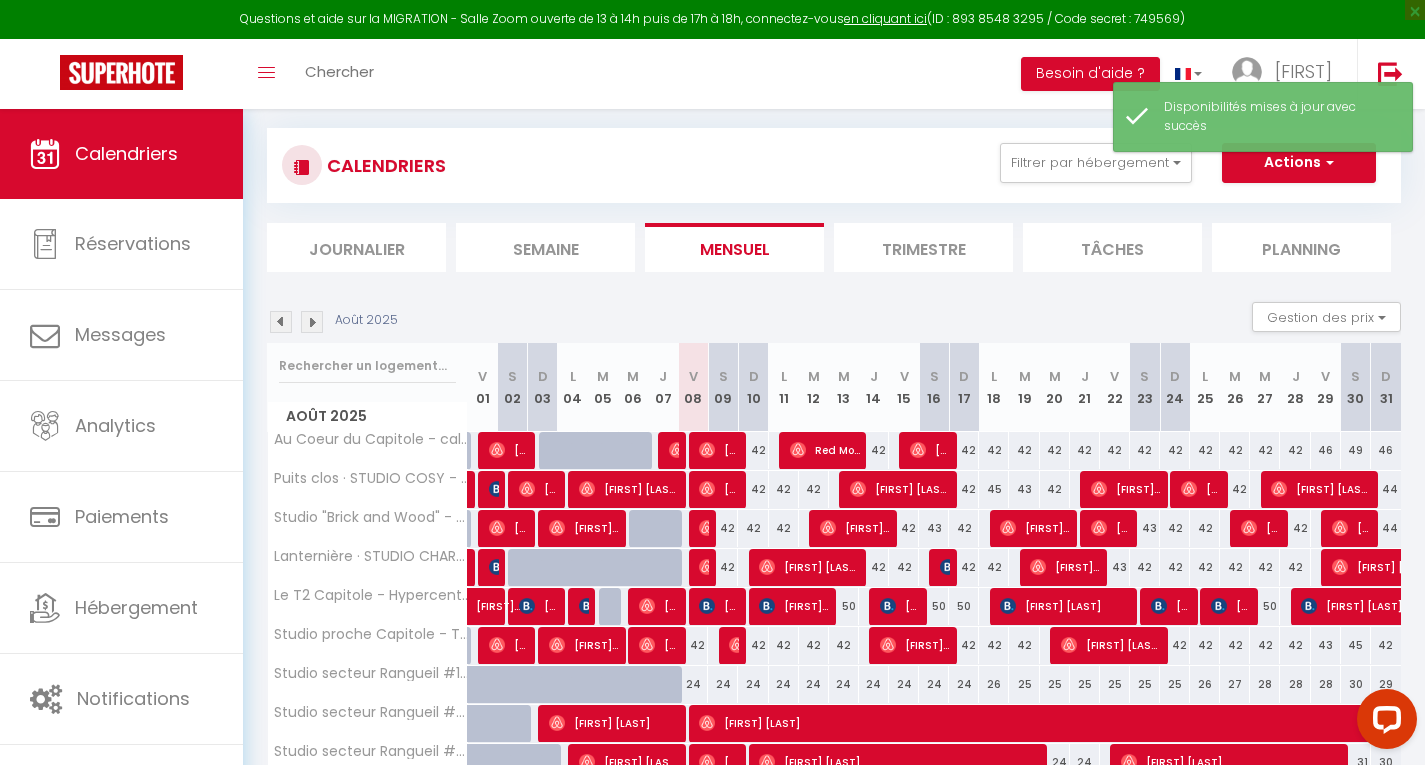 scroll, scrollTop: 297, scrollLeft: 0, axis: vertical 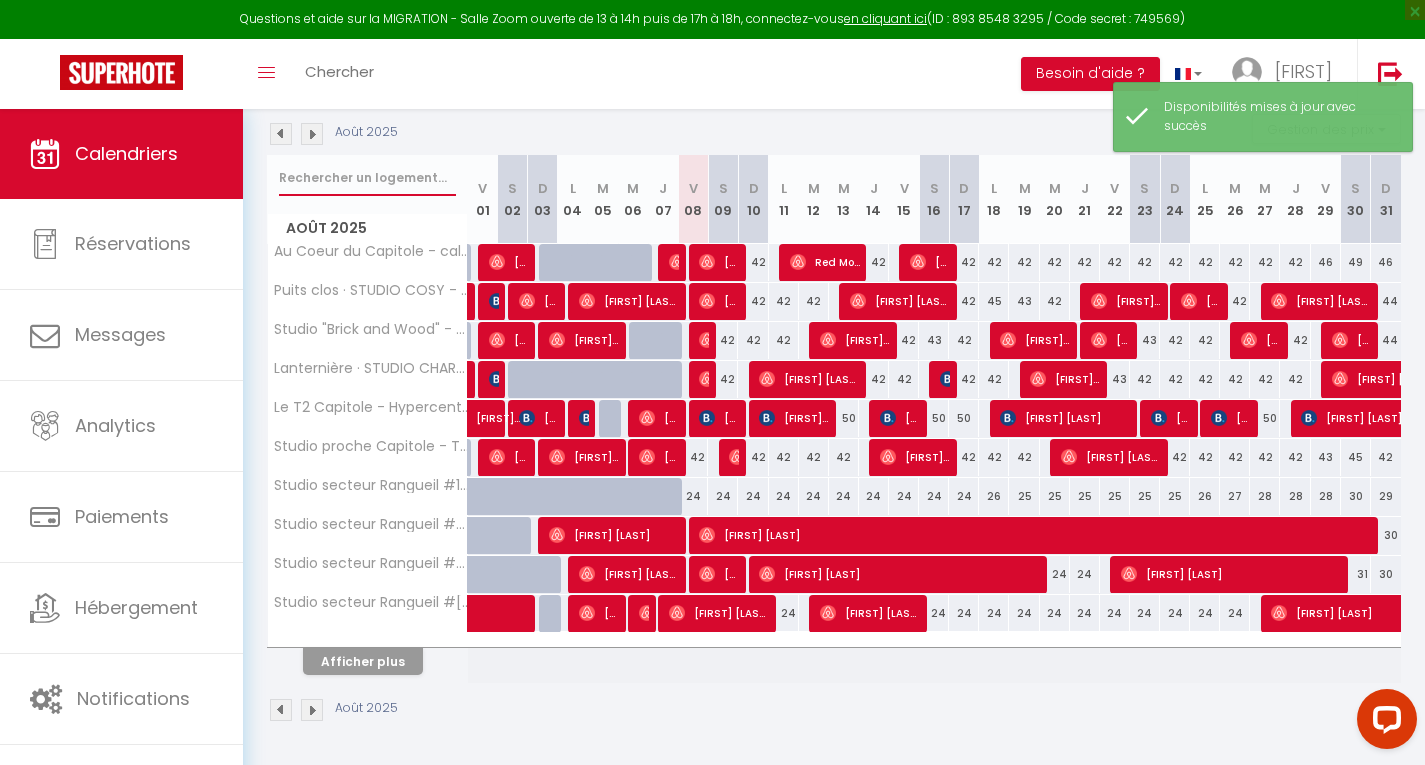 click at bounding box center (367, 178) 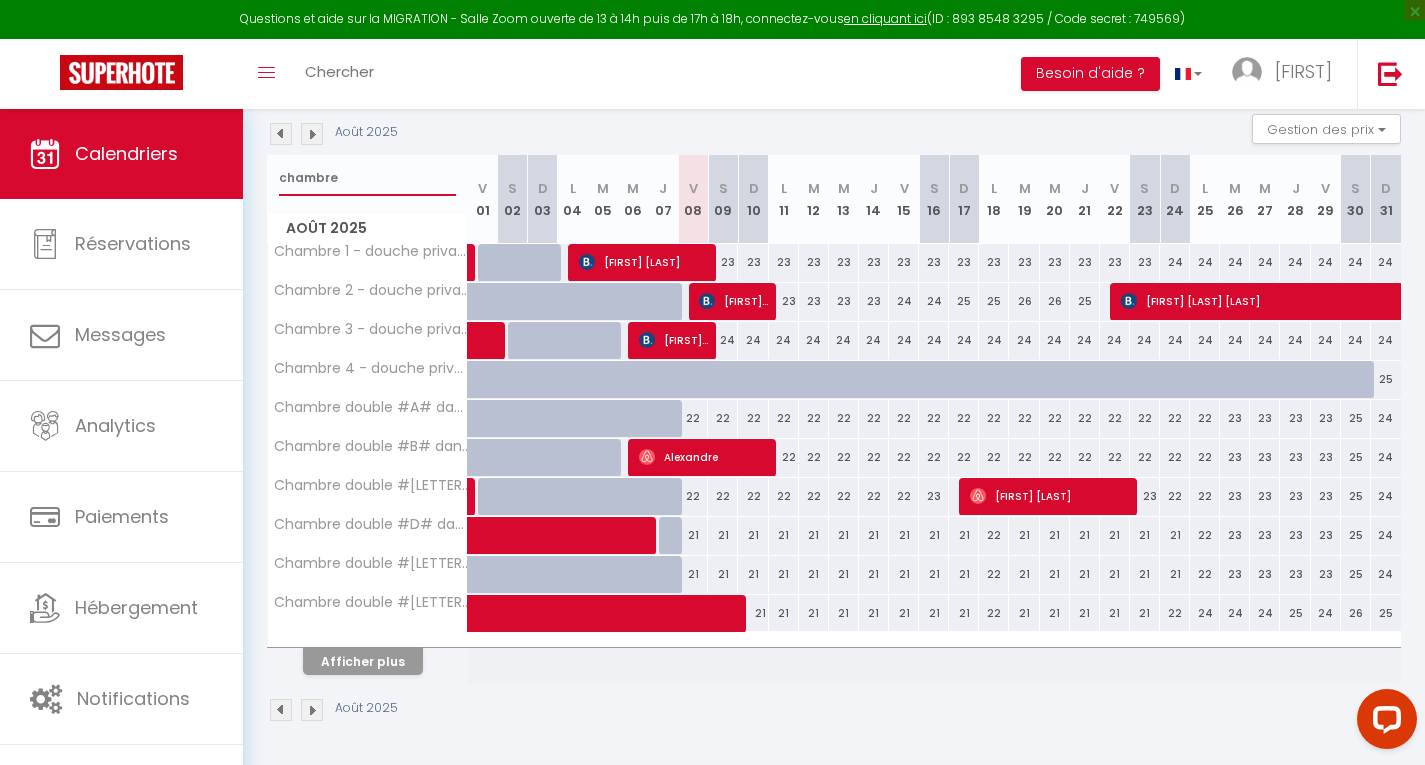 type on "chambre" 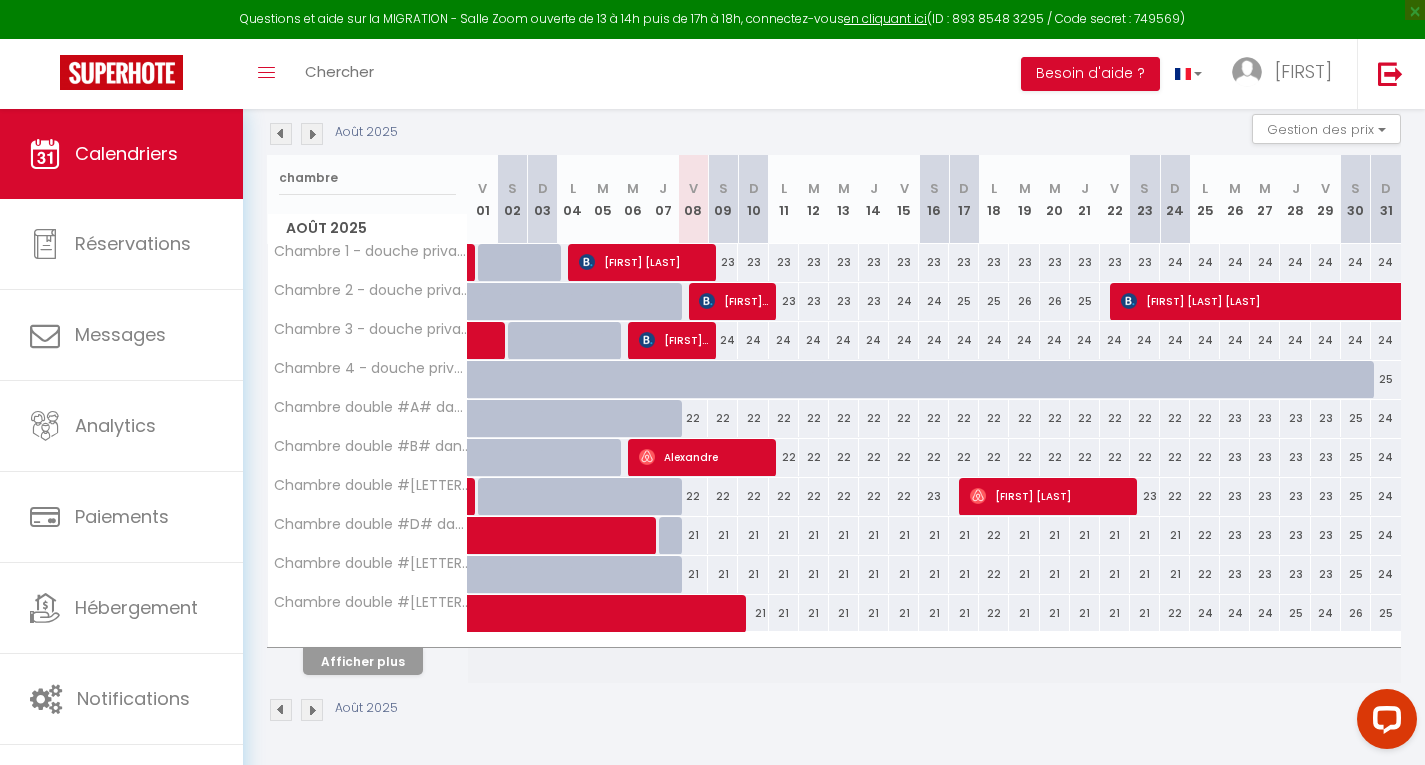 click on "Afficher plus" at bounding box center [368, 658] 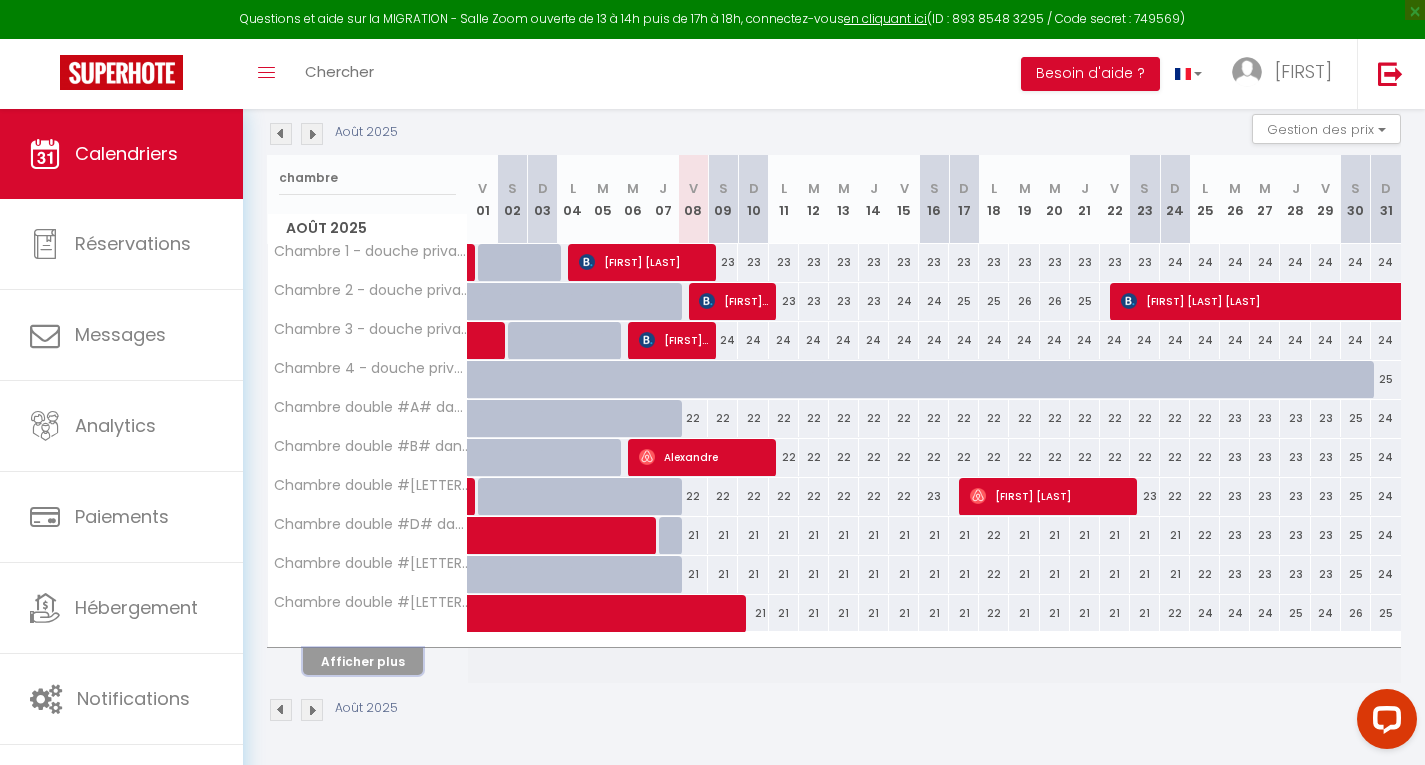 click on "Afficher plus" at bounding box center [363, 661] 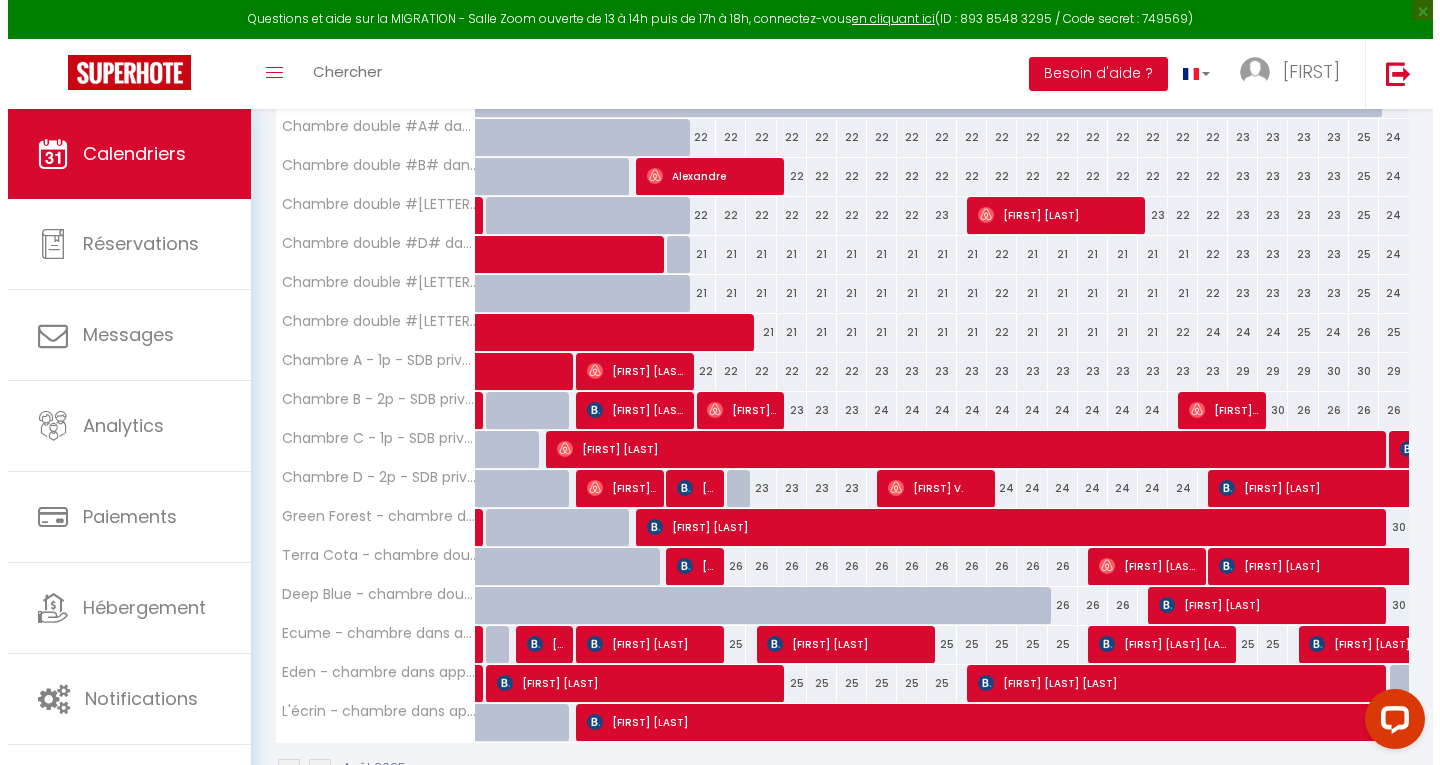scroll, scrollTop: 577, scrollLeft: 0, axis: vertical 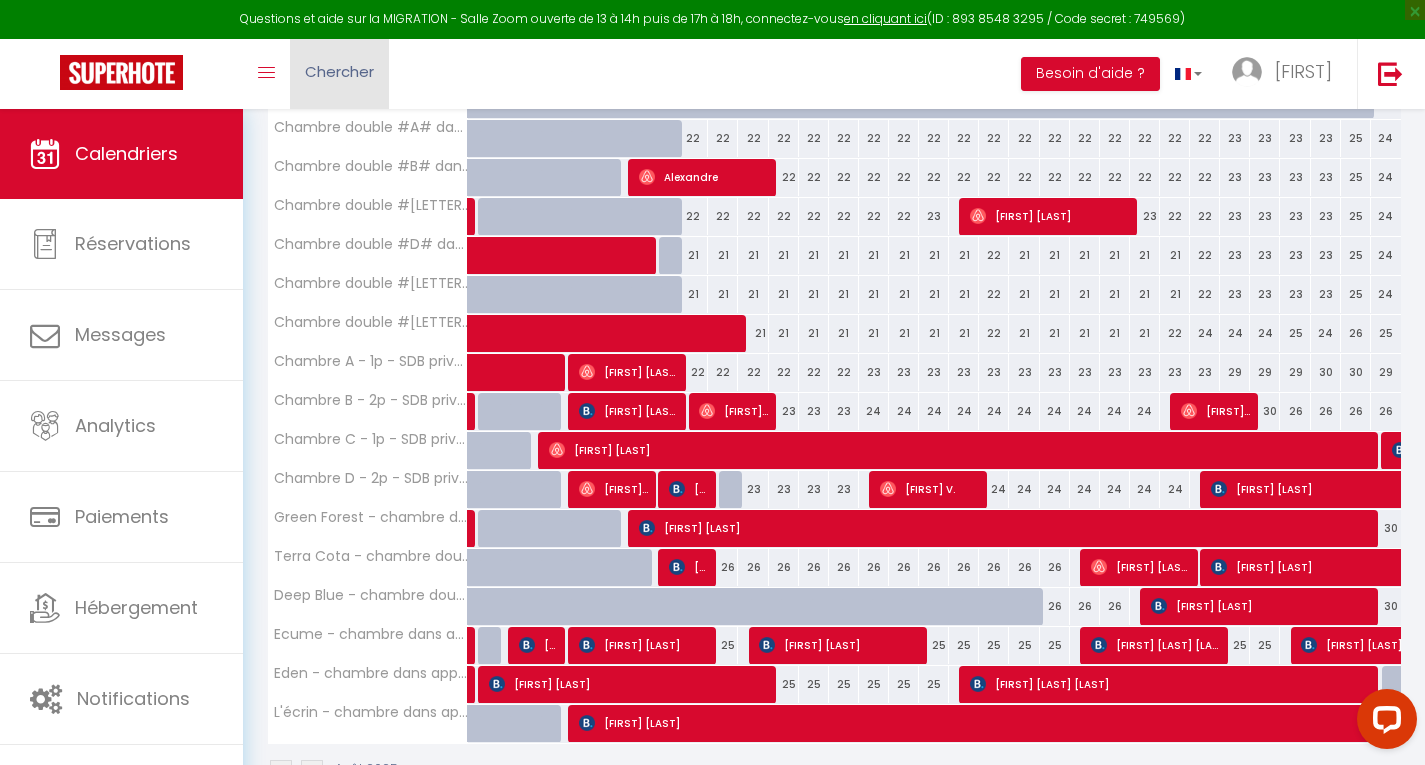 click on "Chercher" at bounding box center (339, 71) 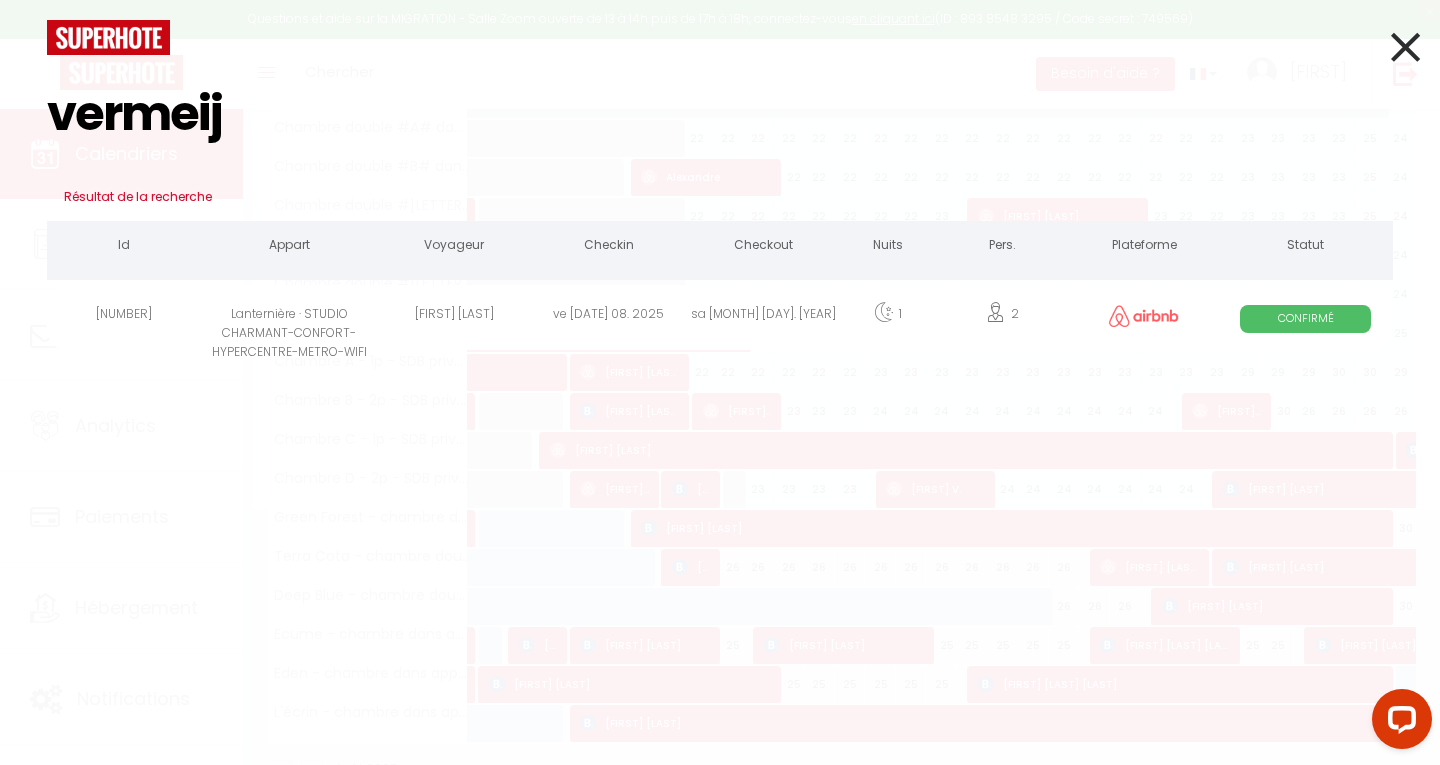 type on "vermeij" 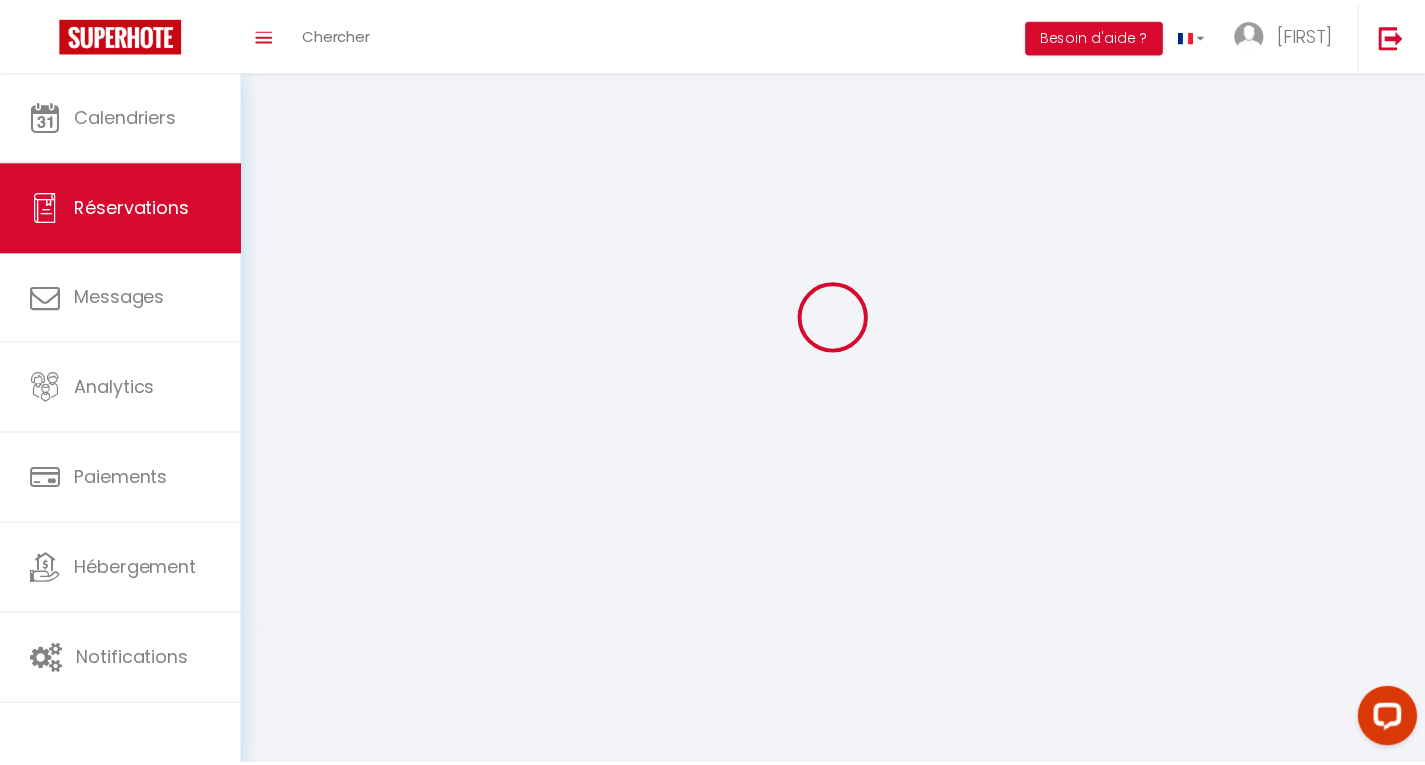 scroll, scrollTop: 0, scrollLeft: 0, axis: both 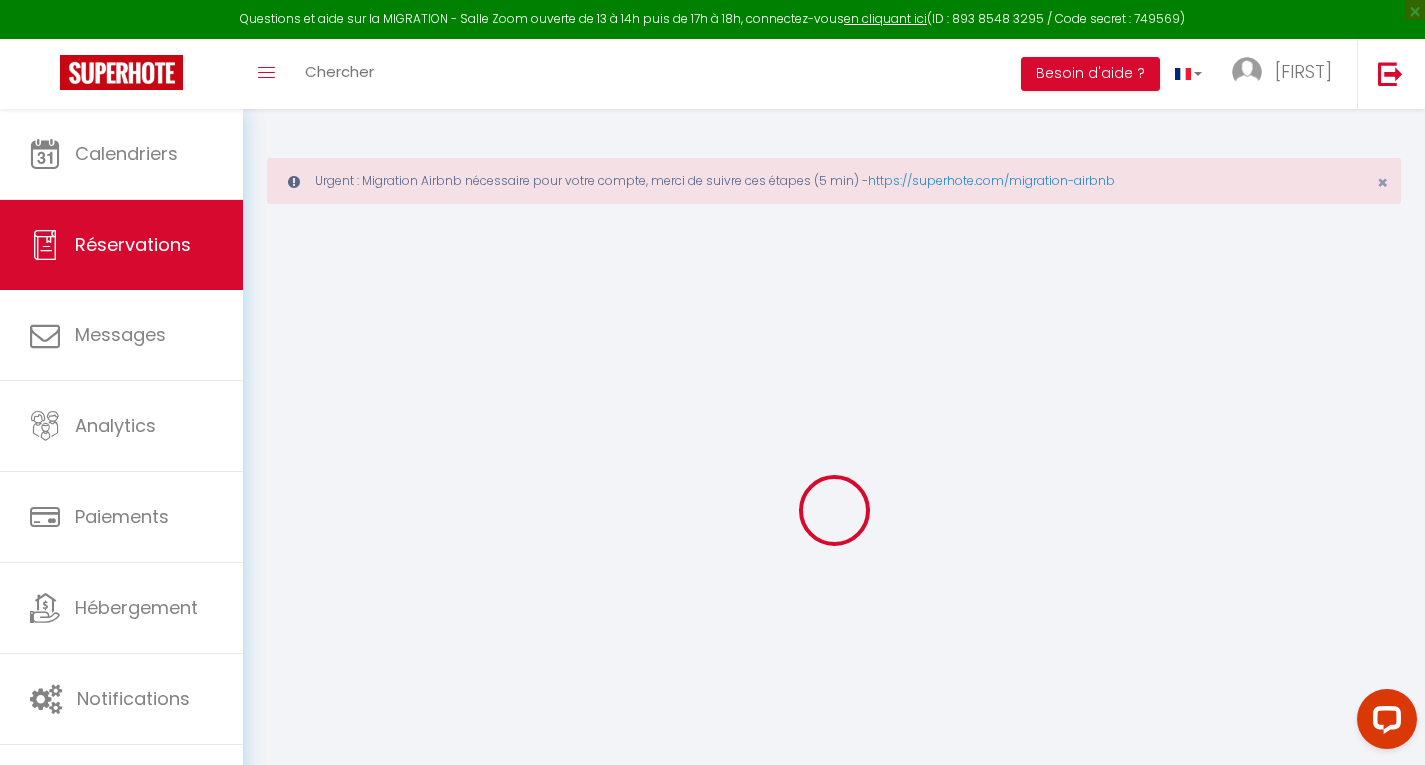type on "Morgane" 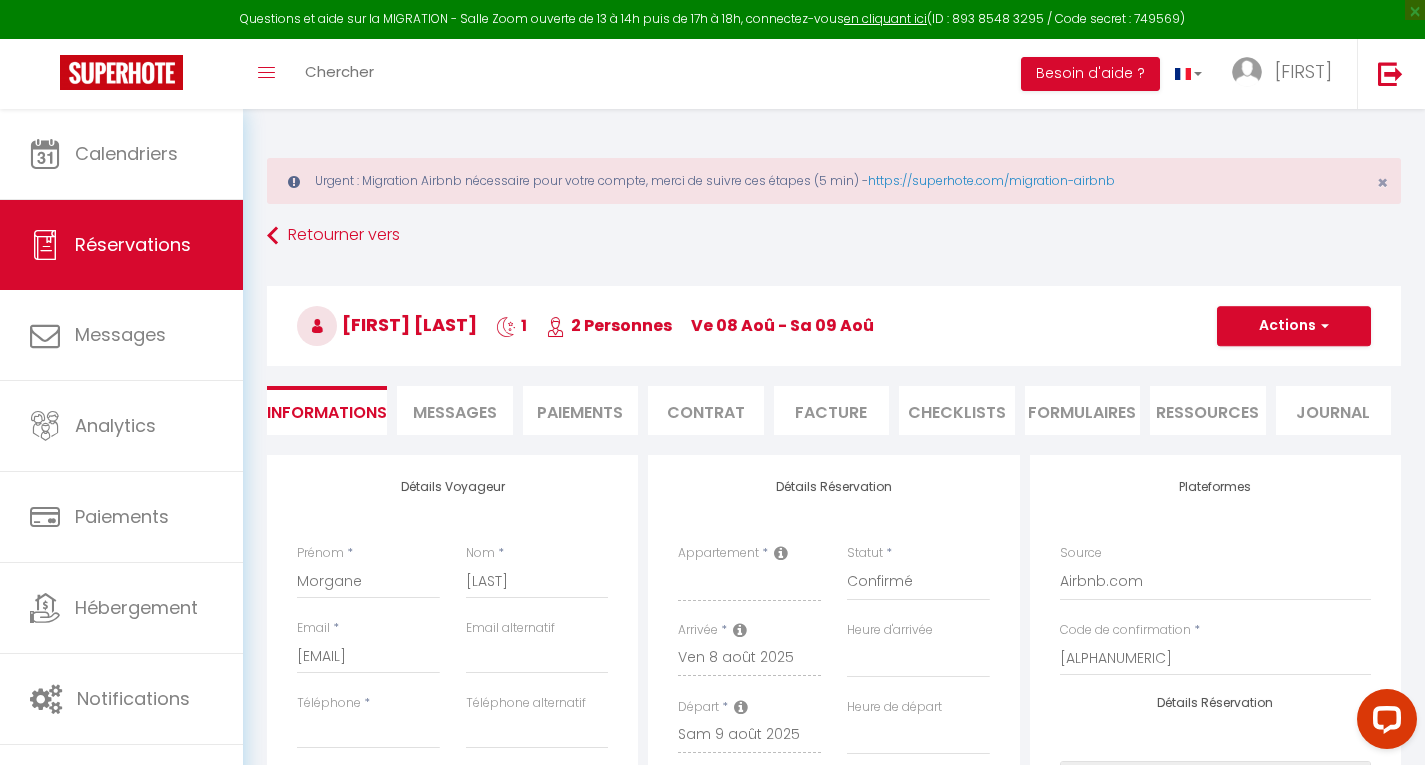 select 